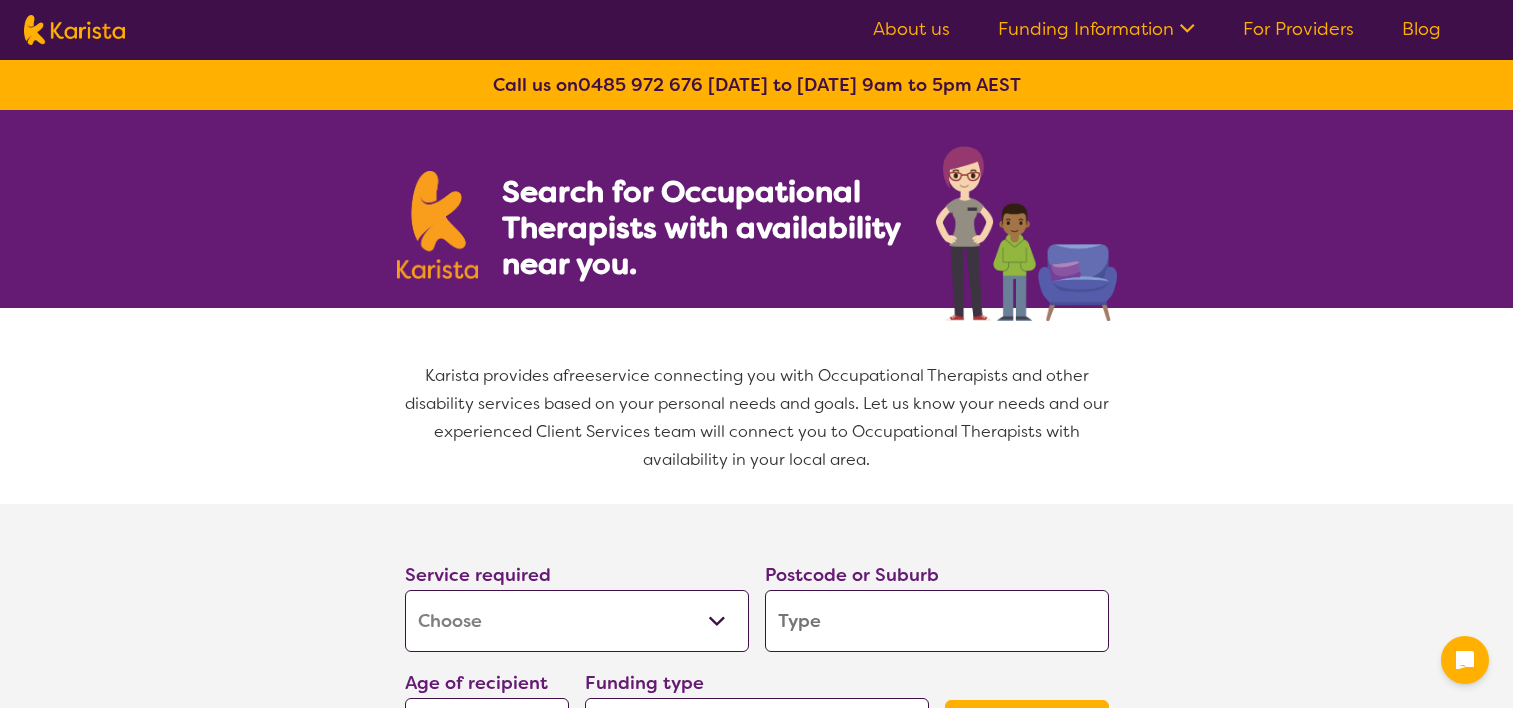select on "[MEDICAL_DATA]" 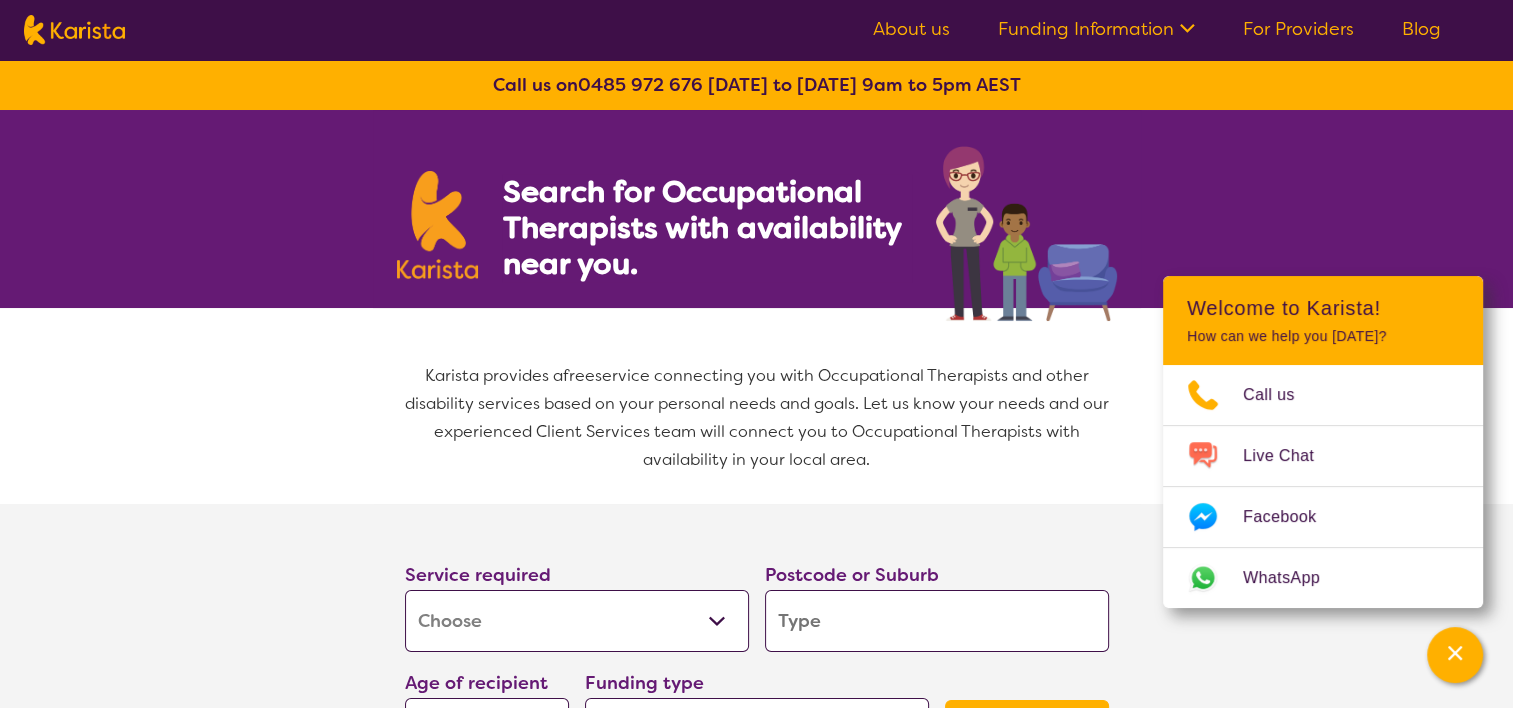 click on "For Providers" at bounding box center (1298, 29) 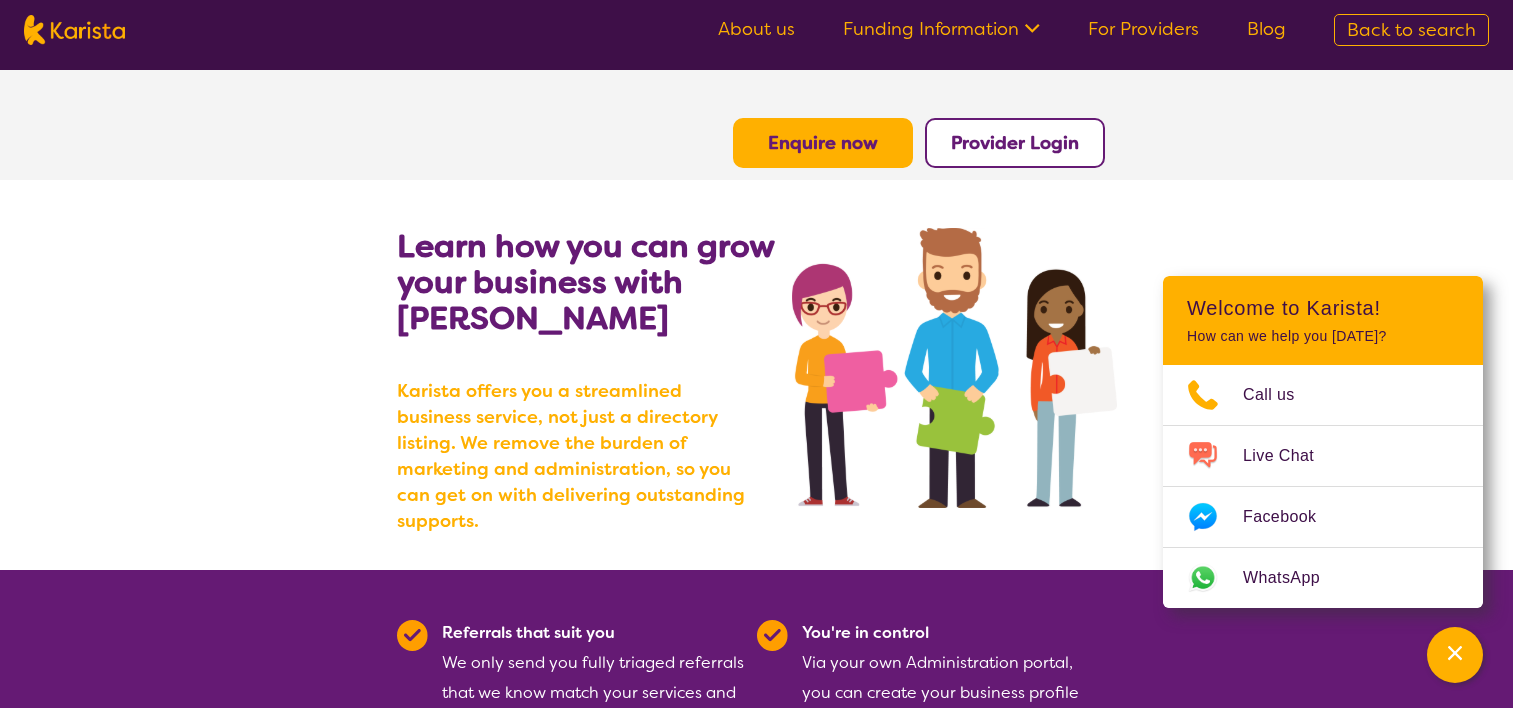 scroll, scrollTop: 0, scrollLeft: 0, axis: both 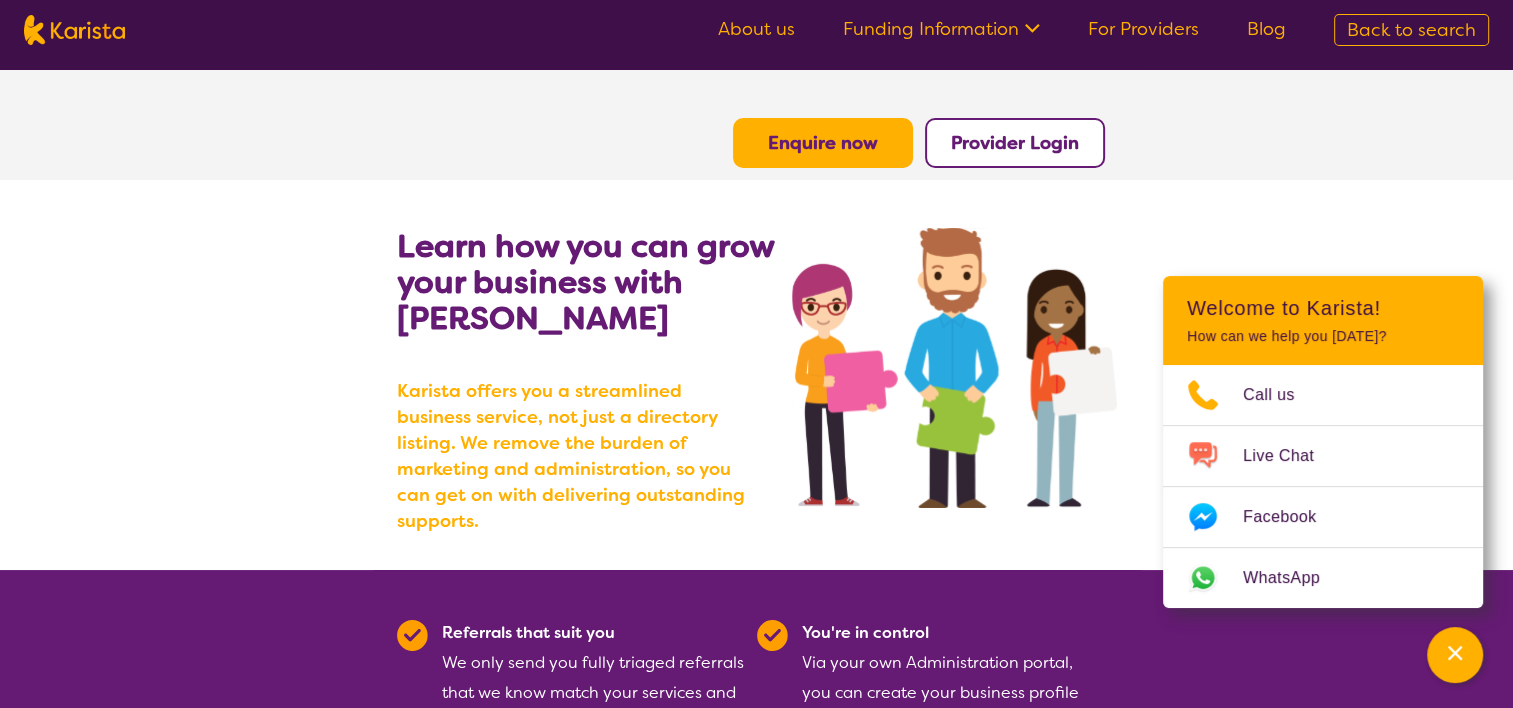 click on "Provider Login" at bounding box center [1015, 143] 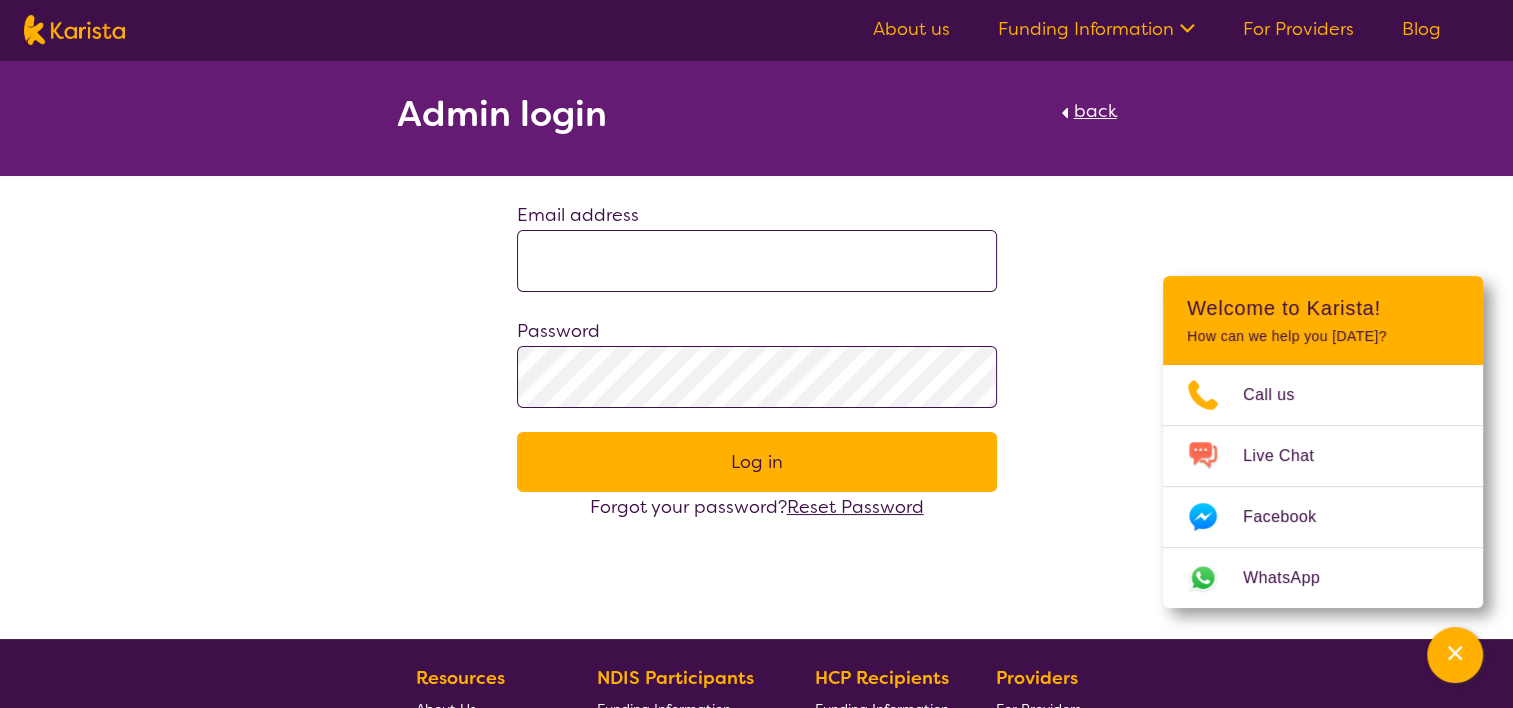 click at bounding box center [757, 261] 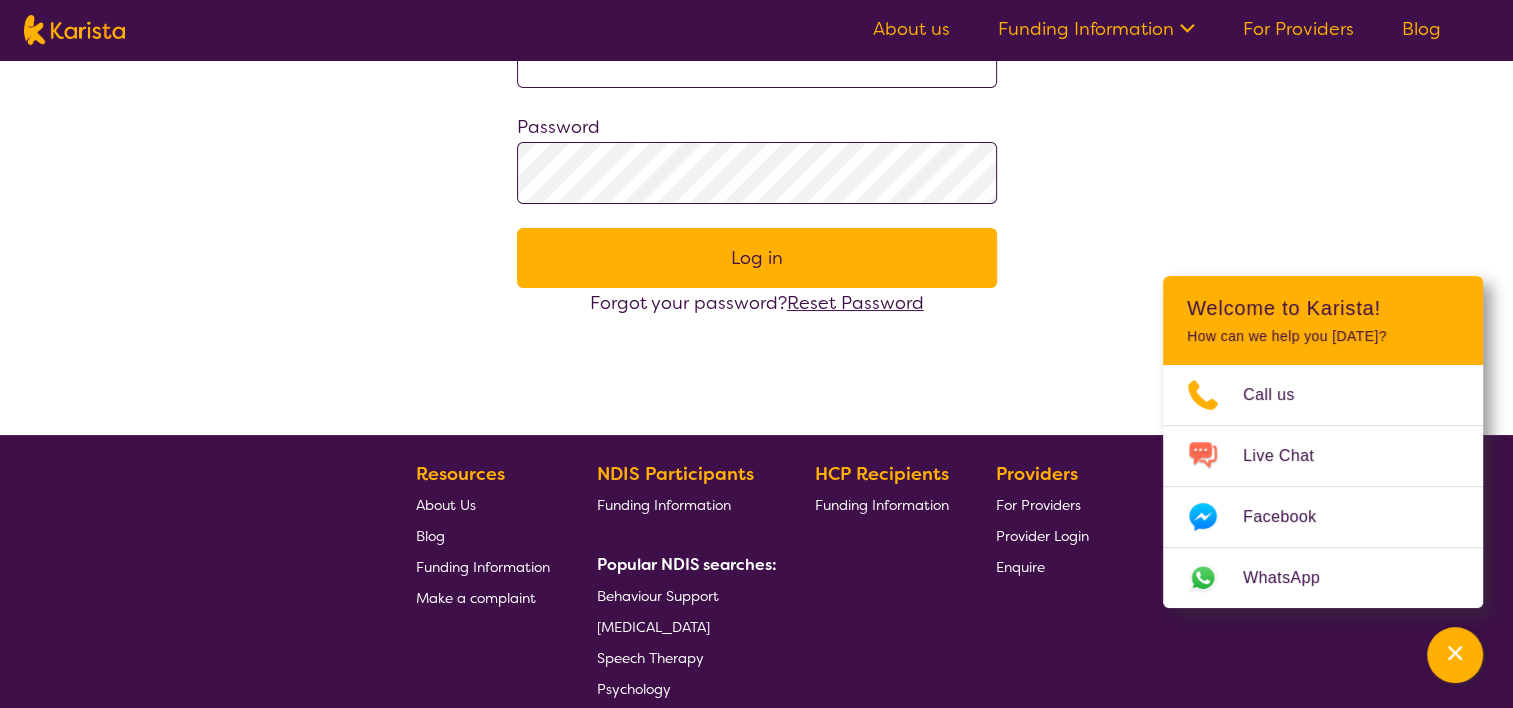 scroll, scrollTop: 0, scrollLeft: 0, axis: both 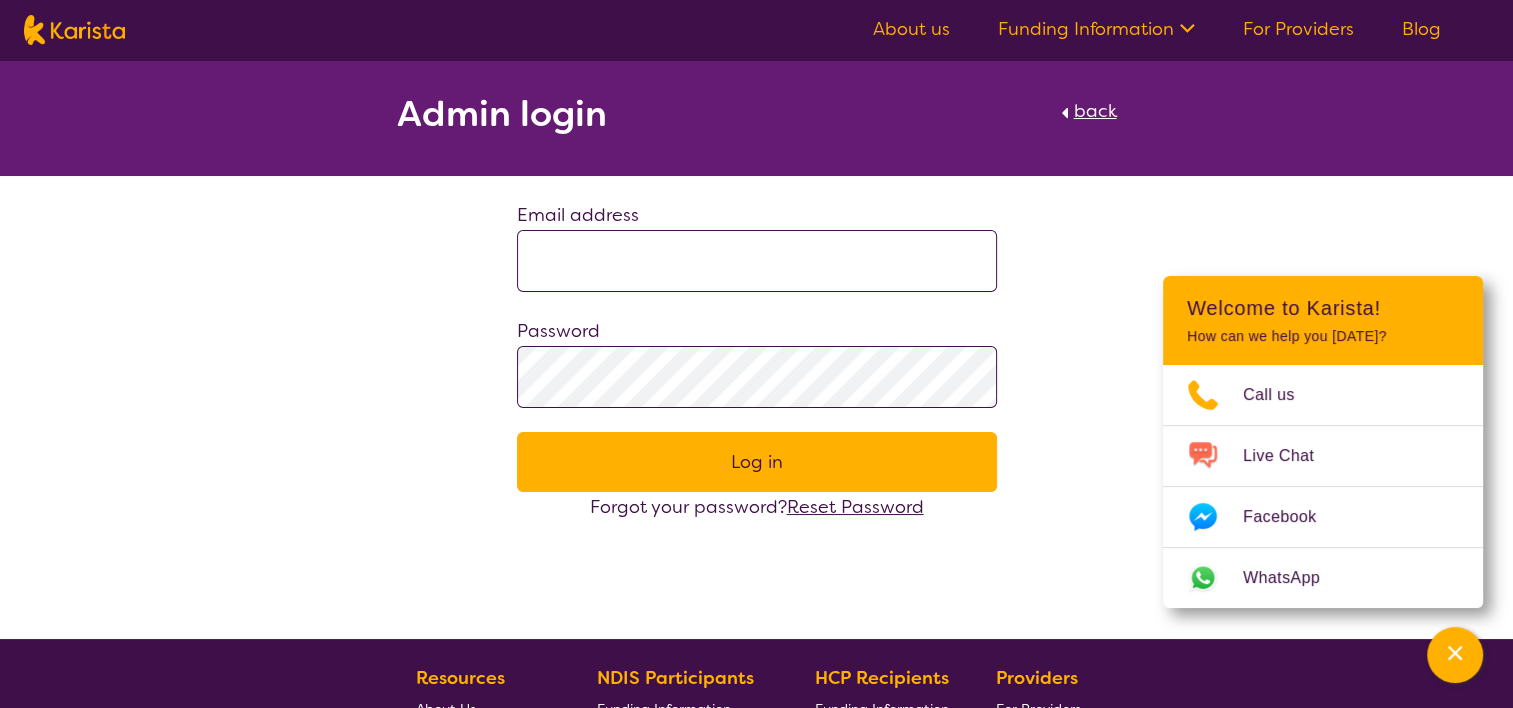 click on "back" at bounding box center (1095, 111) 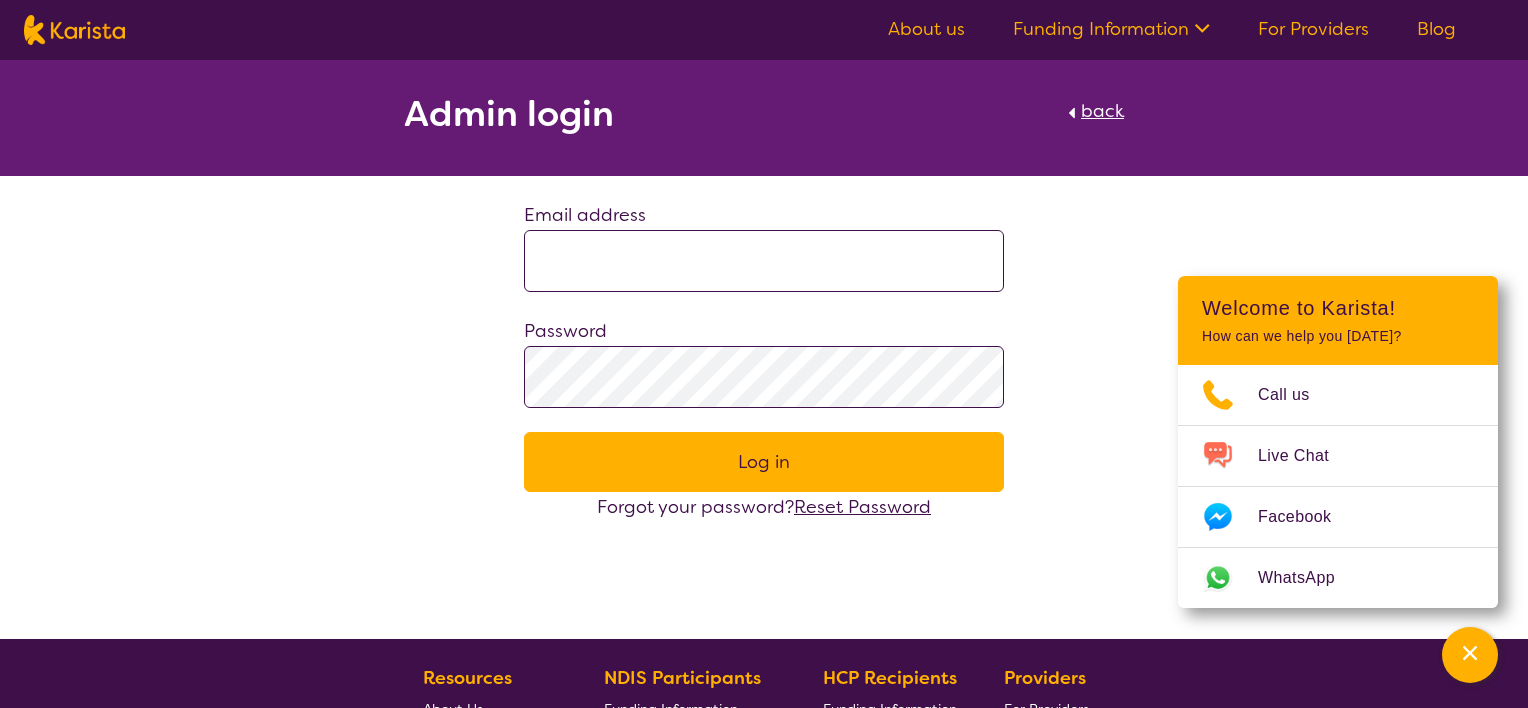 select on "[MEDICAL_DATA]" 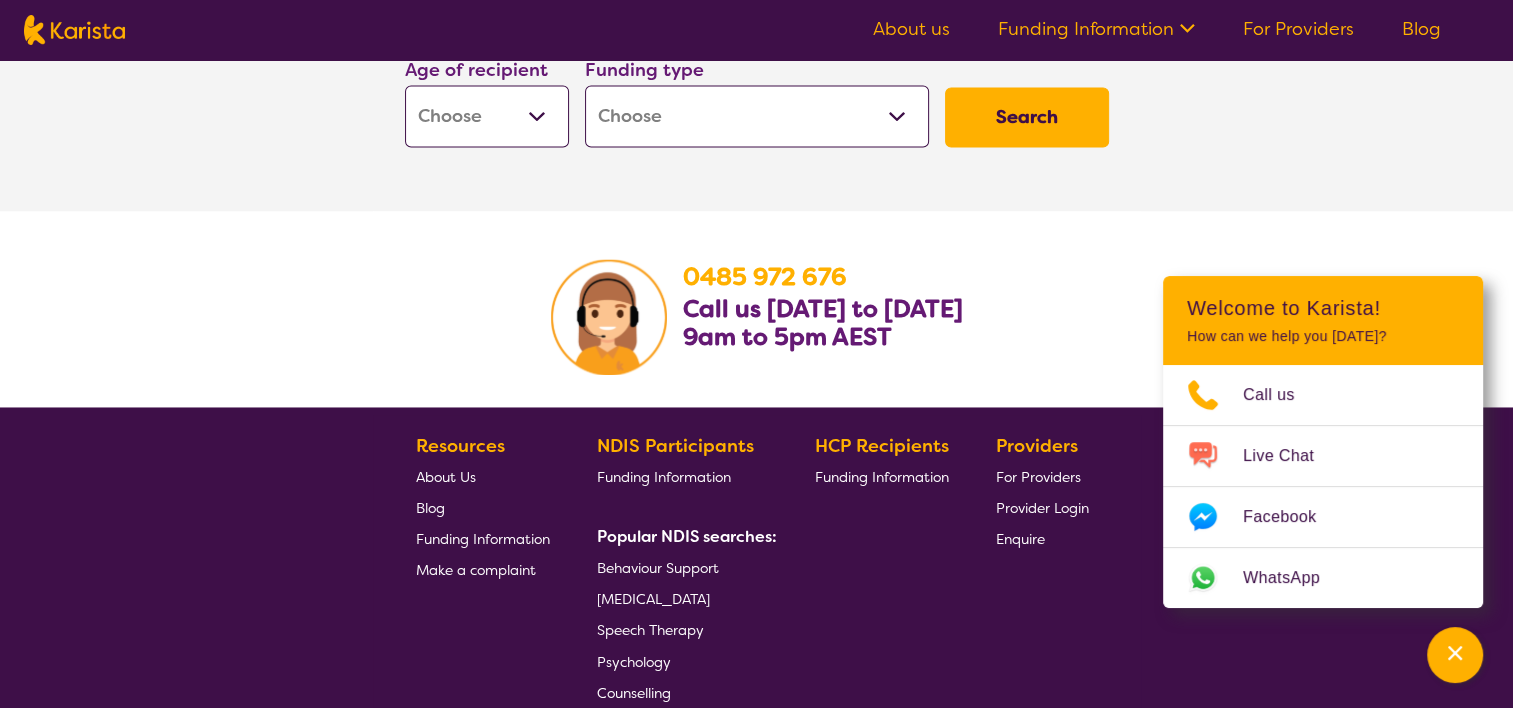 scroll, scrollTop: 3283, scrollLeft: 0, axis: vertical 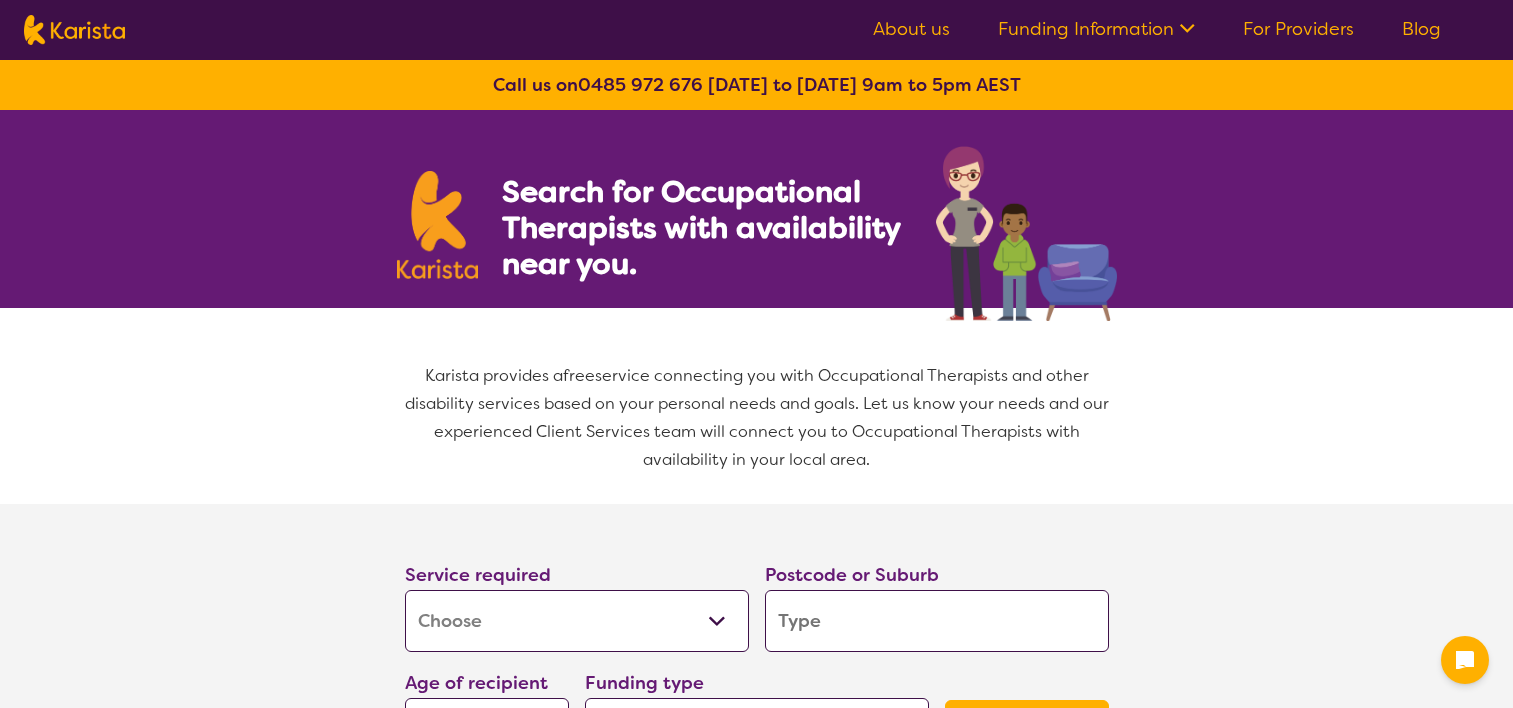 select on "[MEDICAL_DATA]" 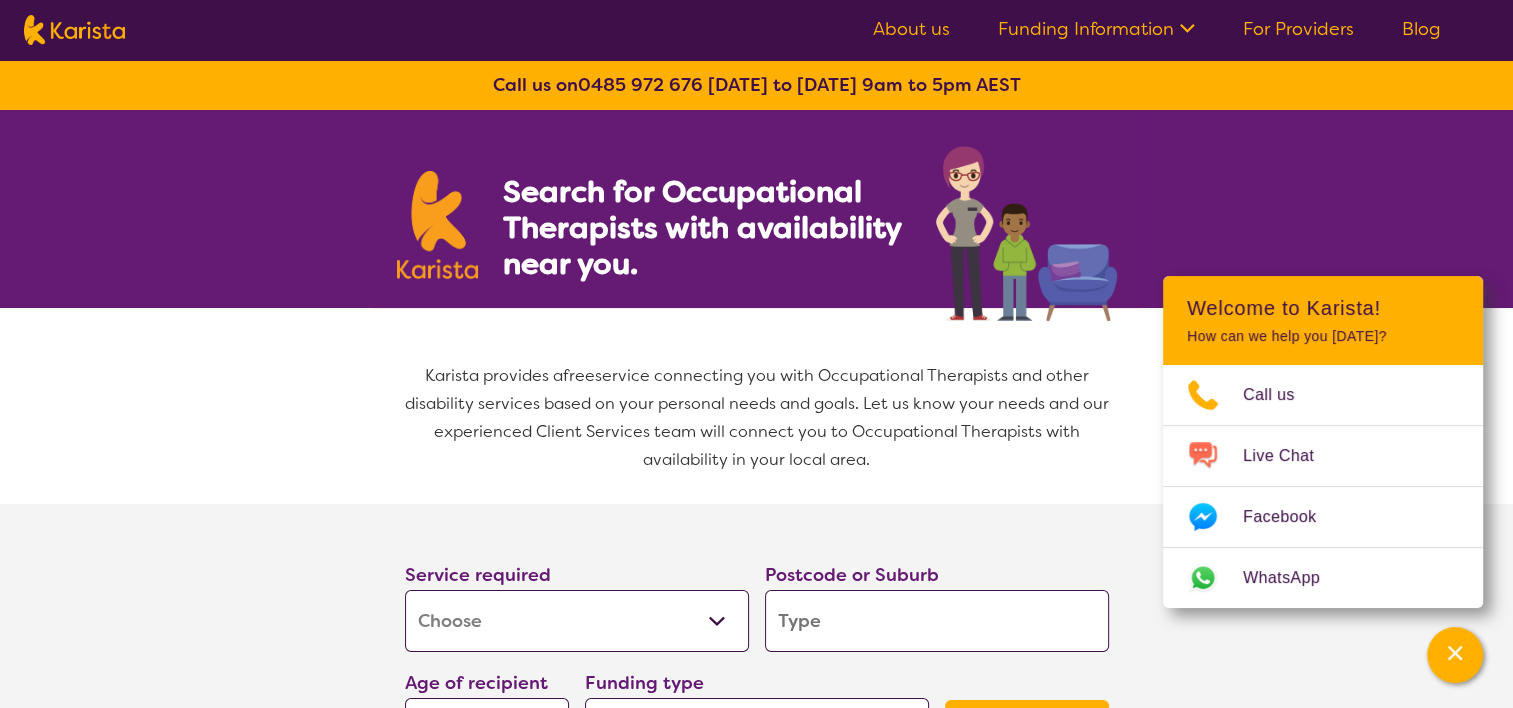 click on "For Providers" at bounding box center [1298, 29] 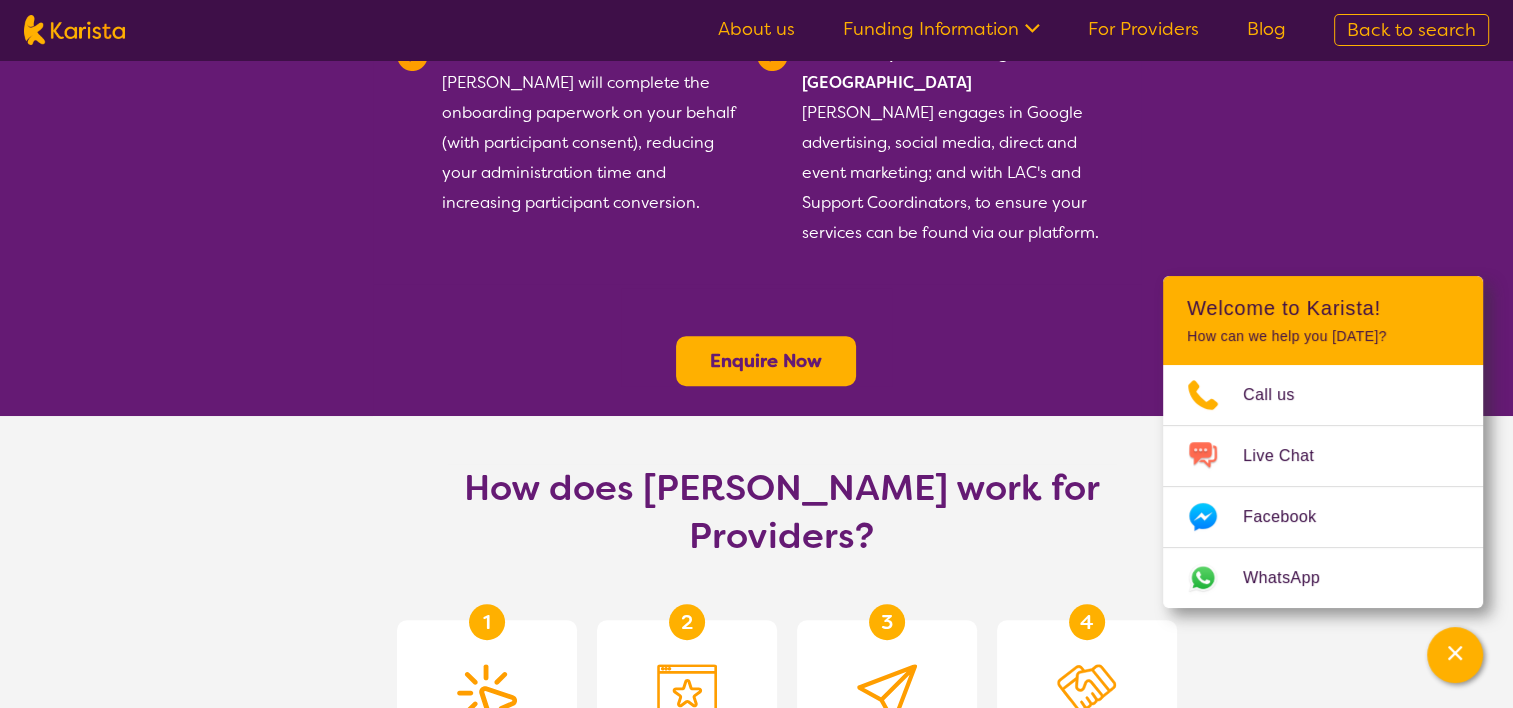 scroll, scrollTop: 747, scrollLeft: 0, axis: vertical 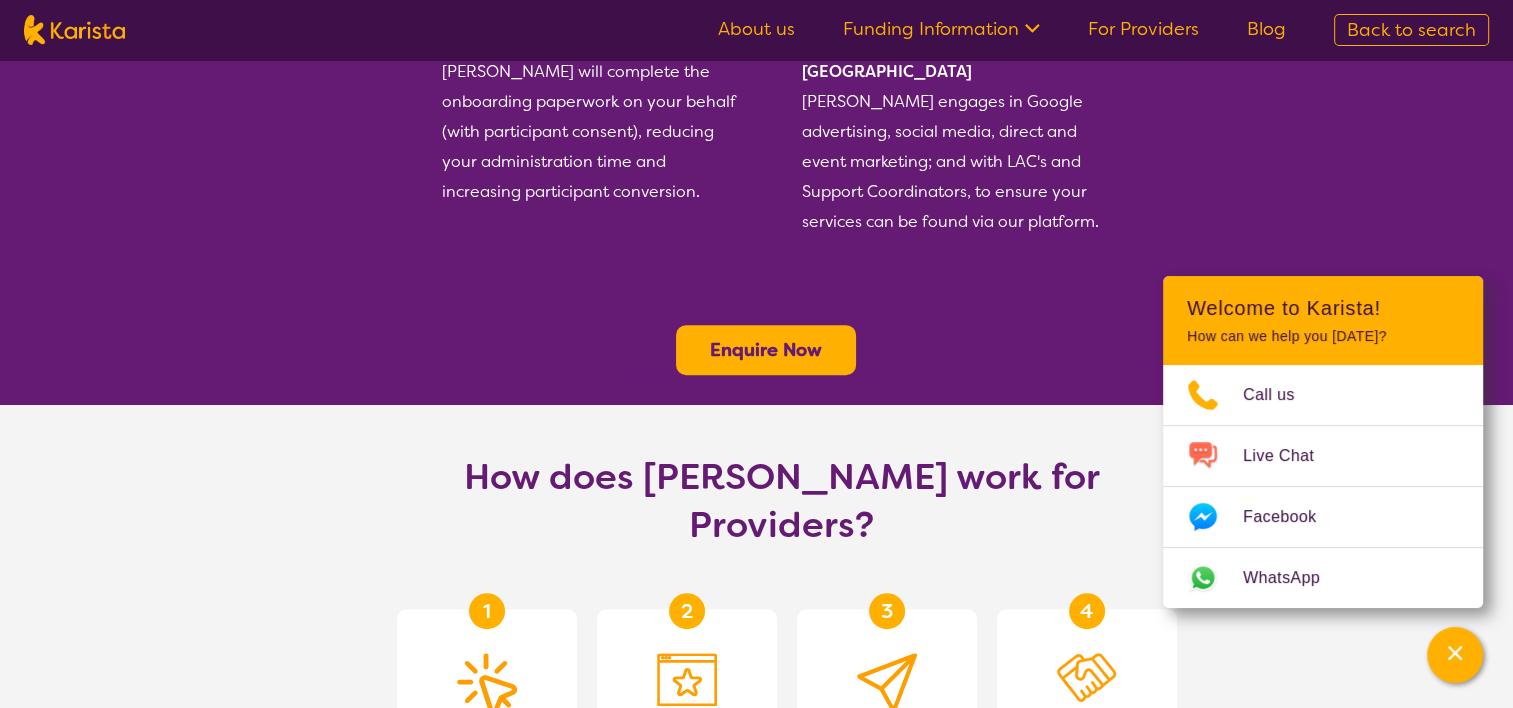 click on "Enquire Now" at bounding box center (766, 350) 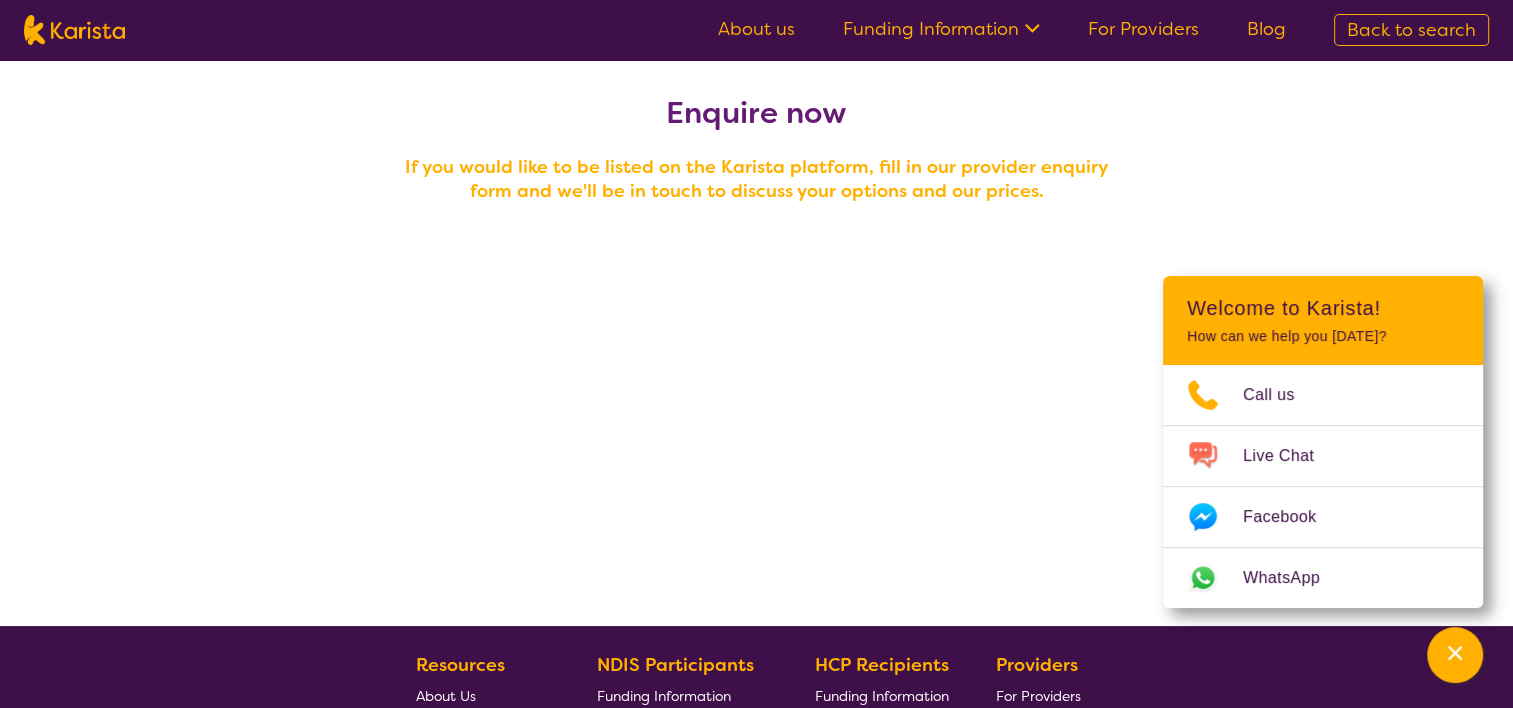 scroll, scrollTop: 0, scrollLeft: 0, axis: both 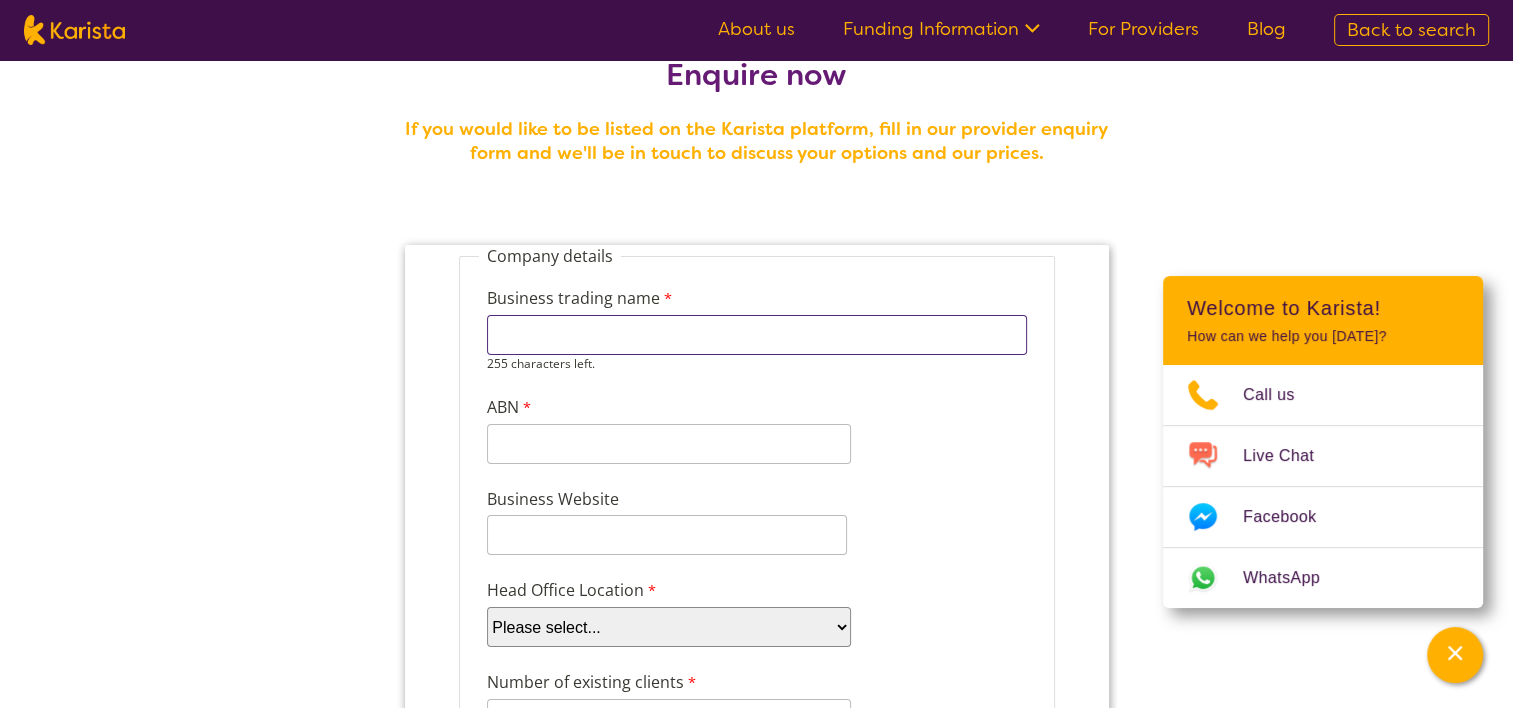 click on "Business trading name" at bounding box center [756, 335] 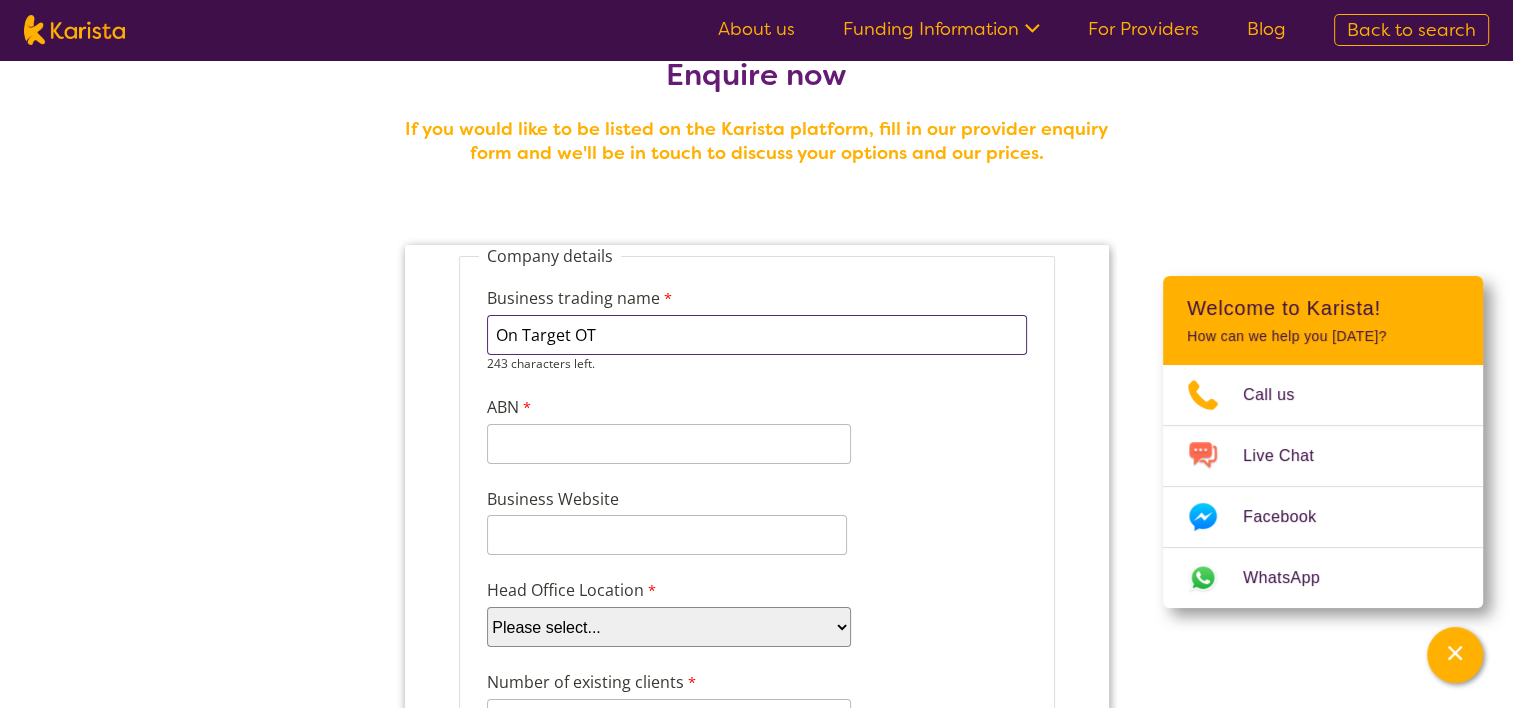 type on "On Target OT" 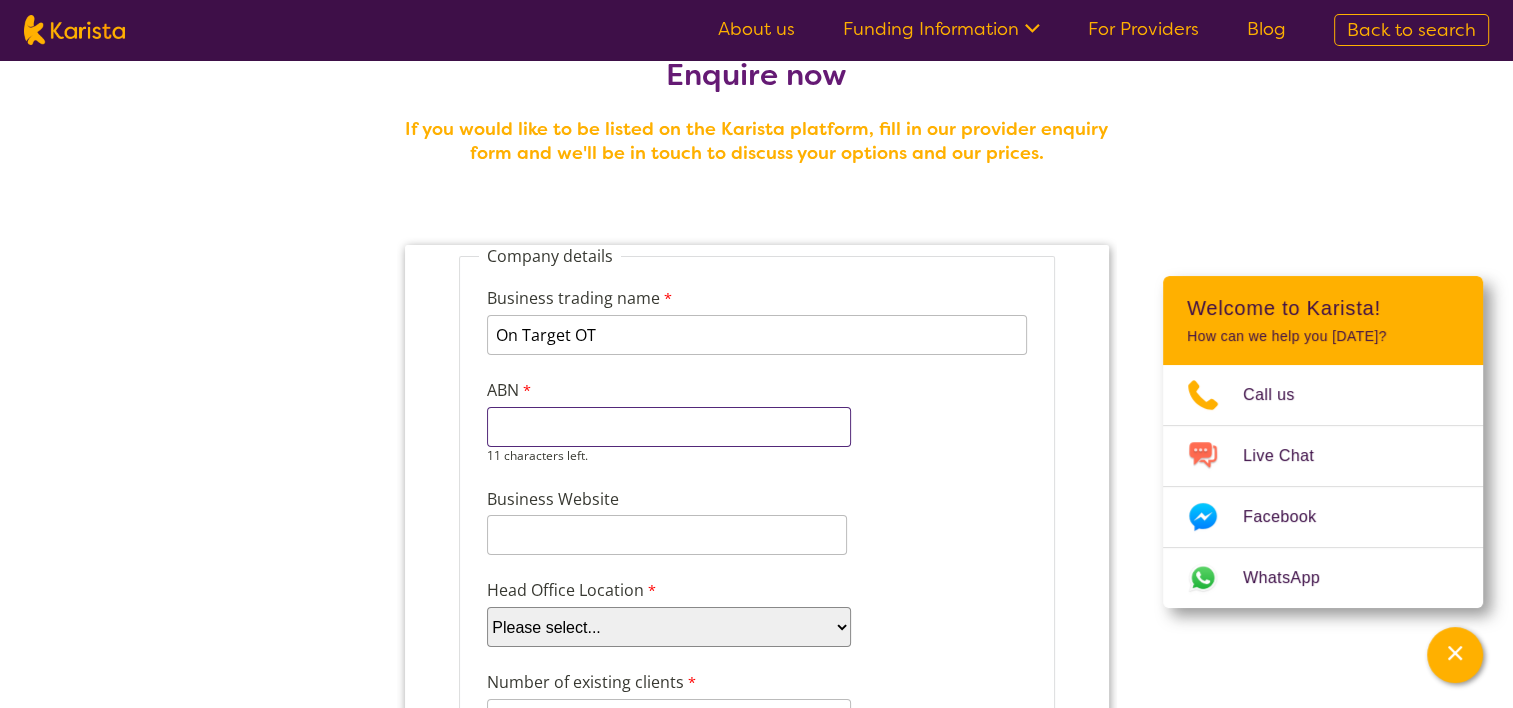 click on "ABN" at bounding box center (668, 427) 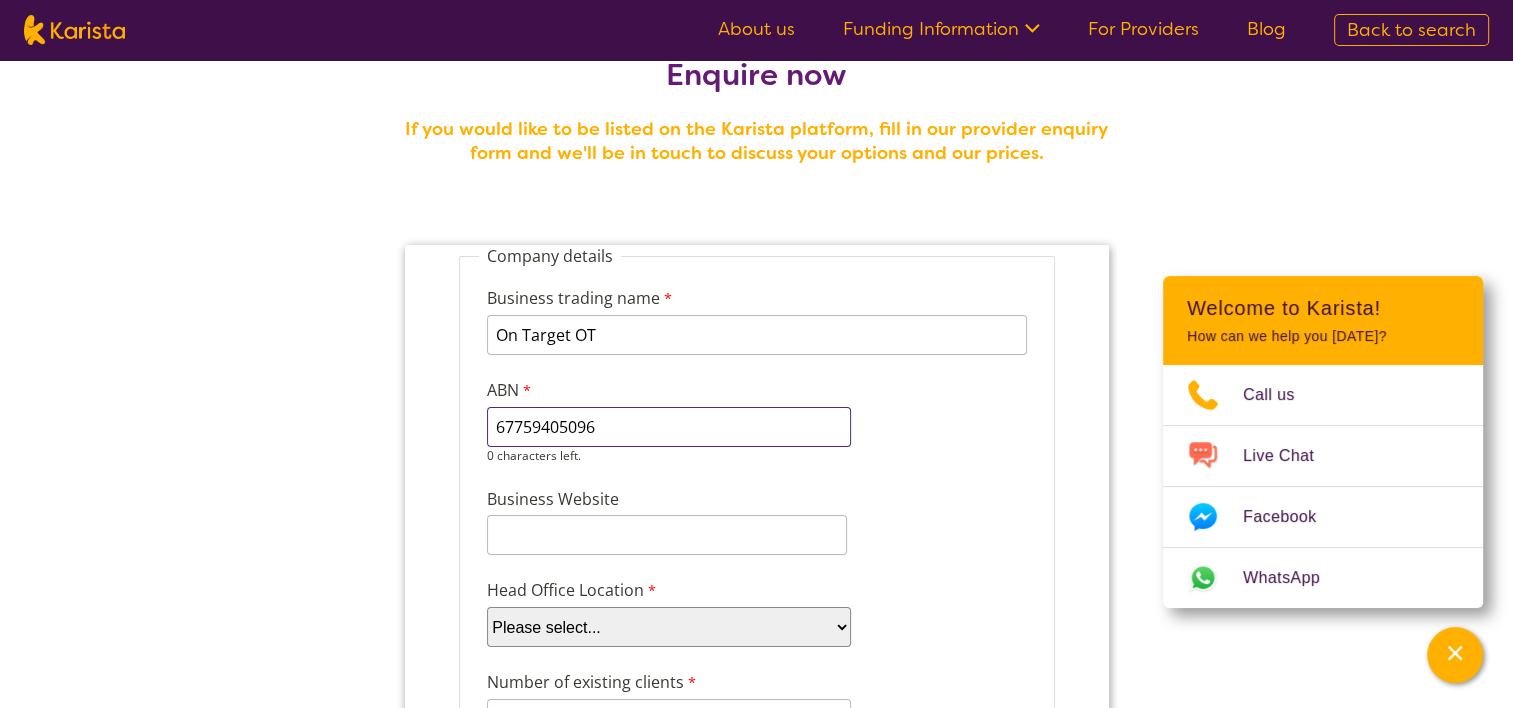 scroll, scrollTop: 183, scrollLeft: 0, axis: vertical 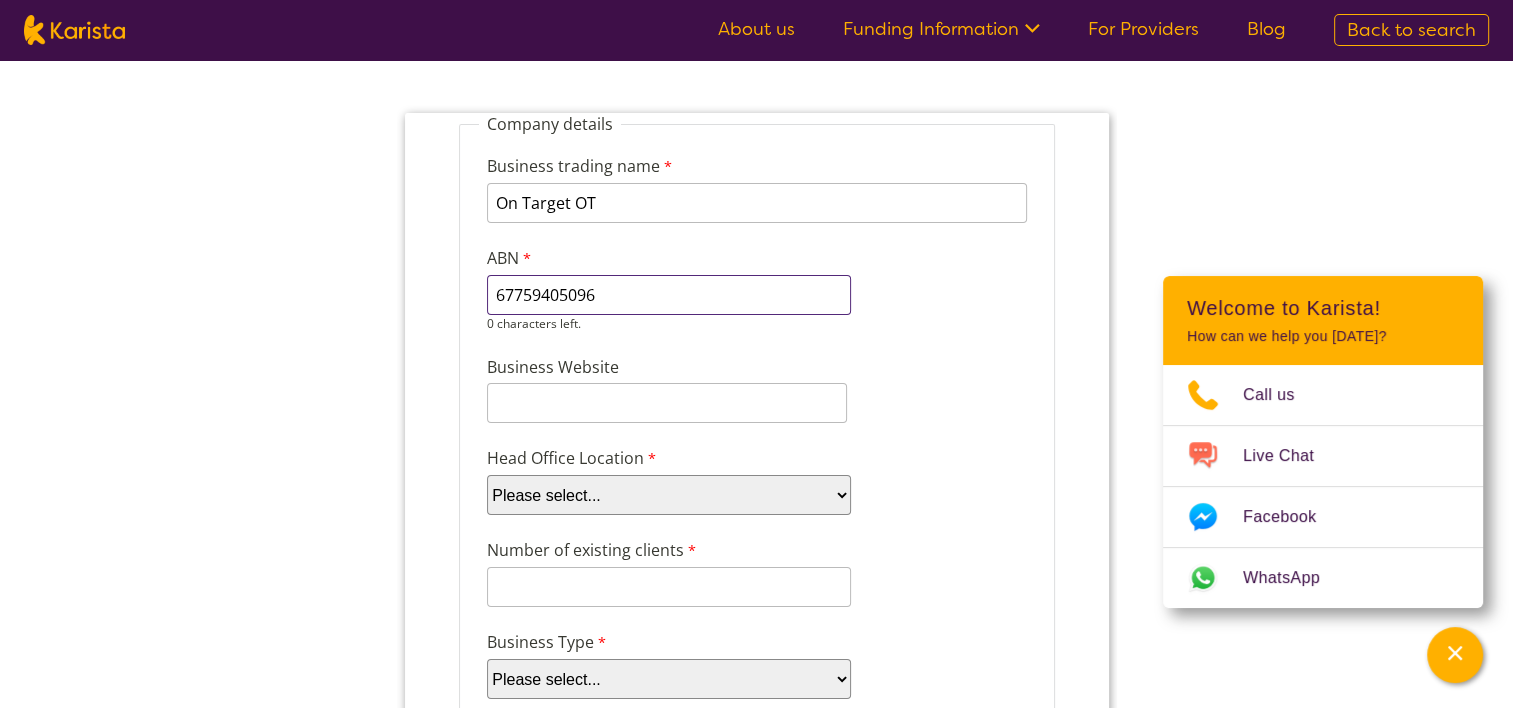 type on "67759405096" 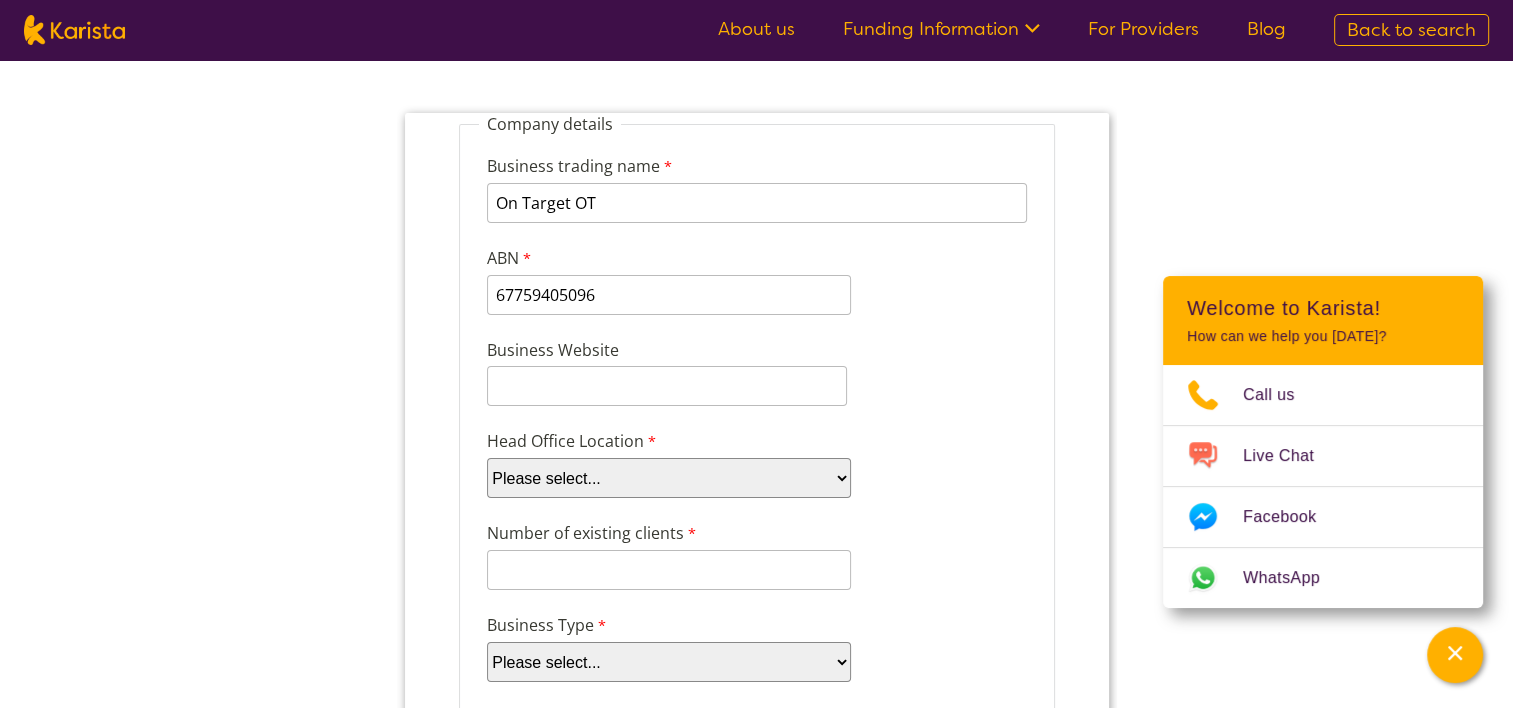 click on "Head Office Location Please select...
ACT
NSW
NT
QLD
SA
TAS
VIC
WA" at bounding box center (756, 463) 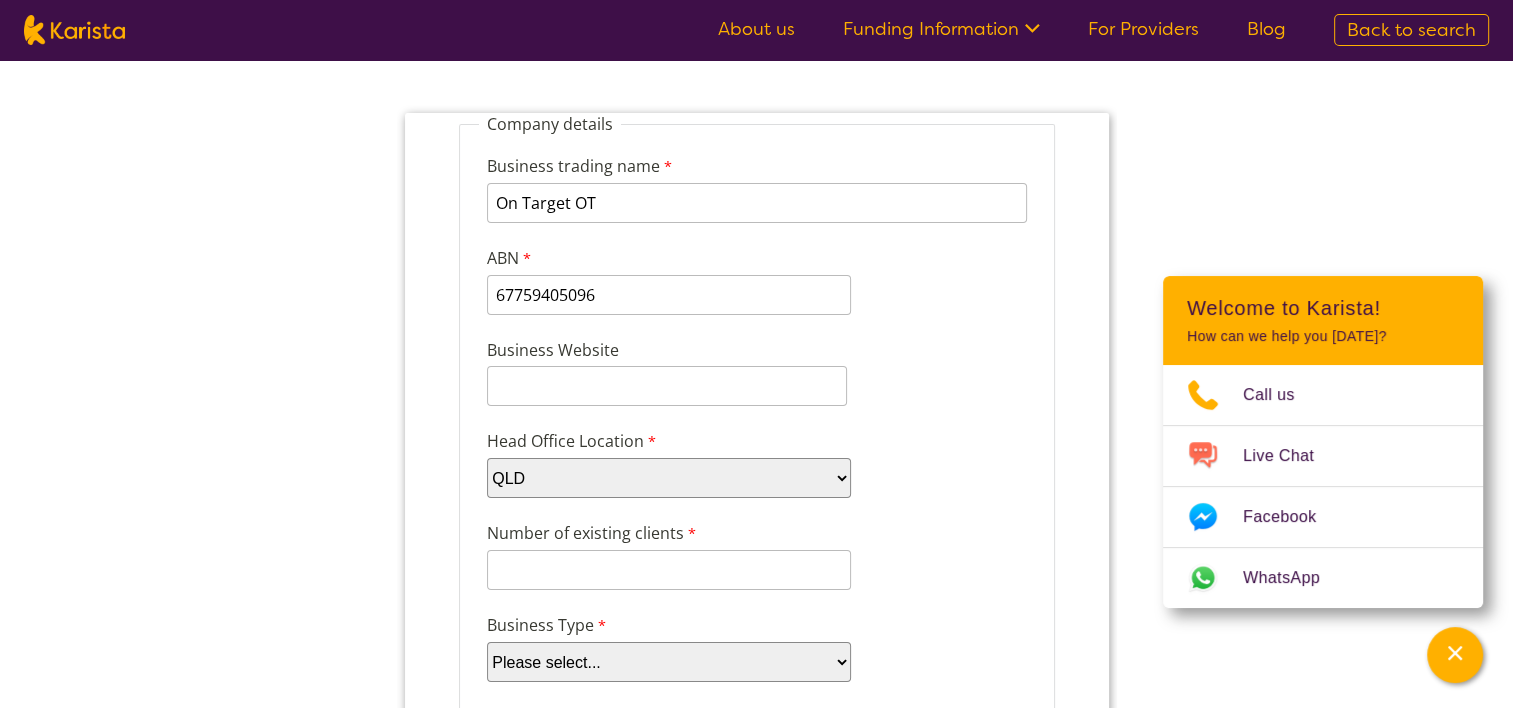 click on "Please select...
ACT
NSW
NT
QLD
SA
TAS
VIC
WA" at bounding box center (668, 478) 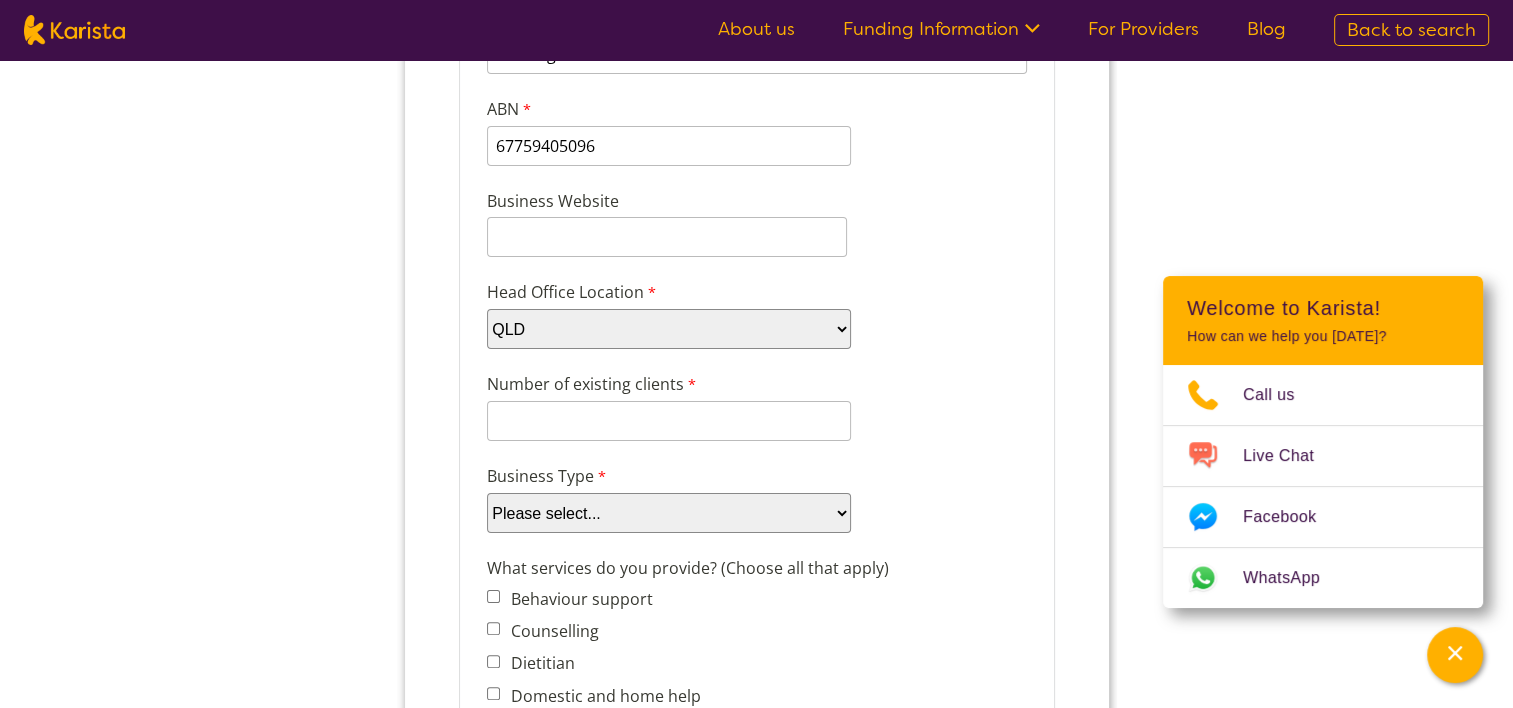 scroll, scrollTop: 335, scrollLeft: 0, axis: vertical 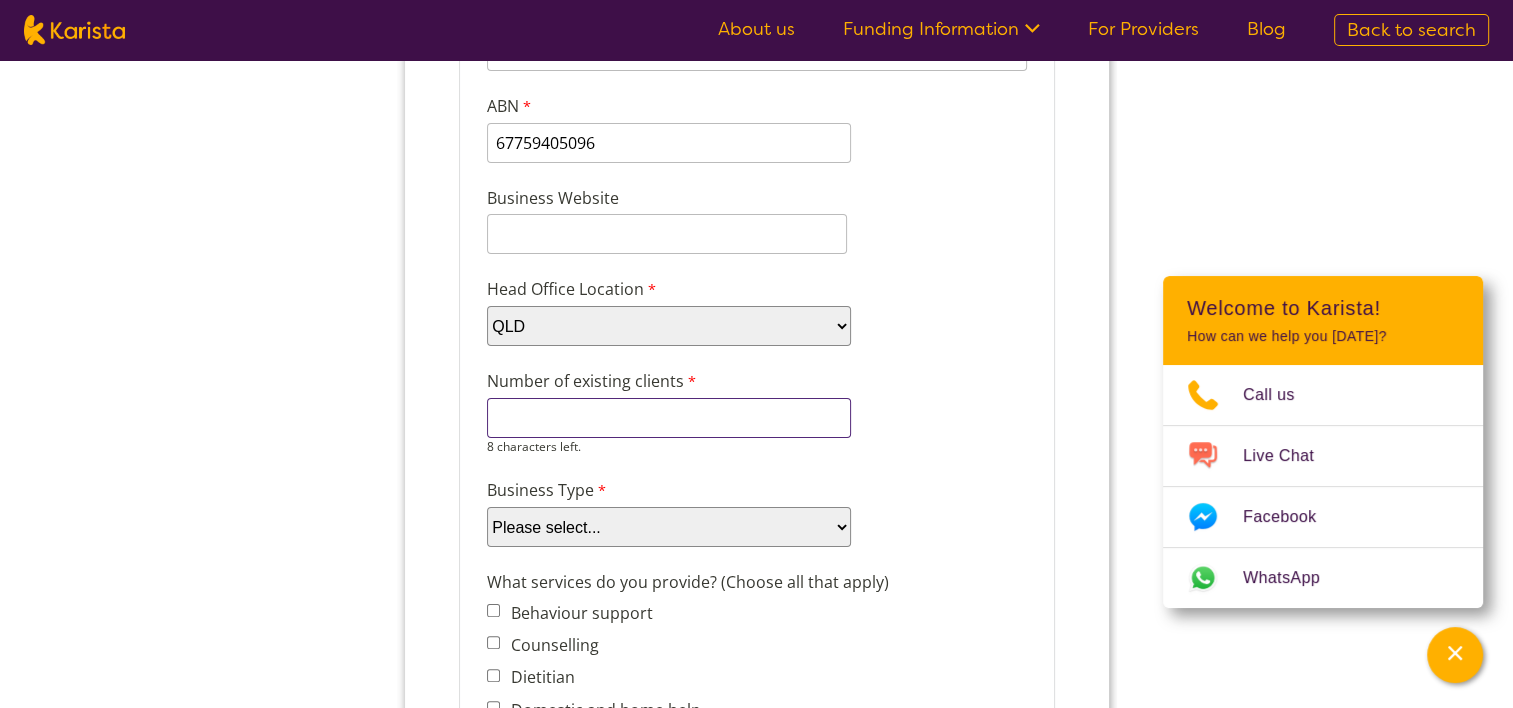 click on "Number of existing clients" at bounding box center (668, 418) 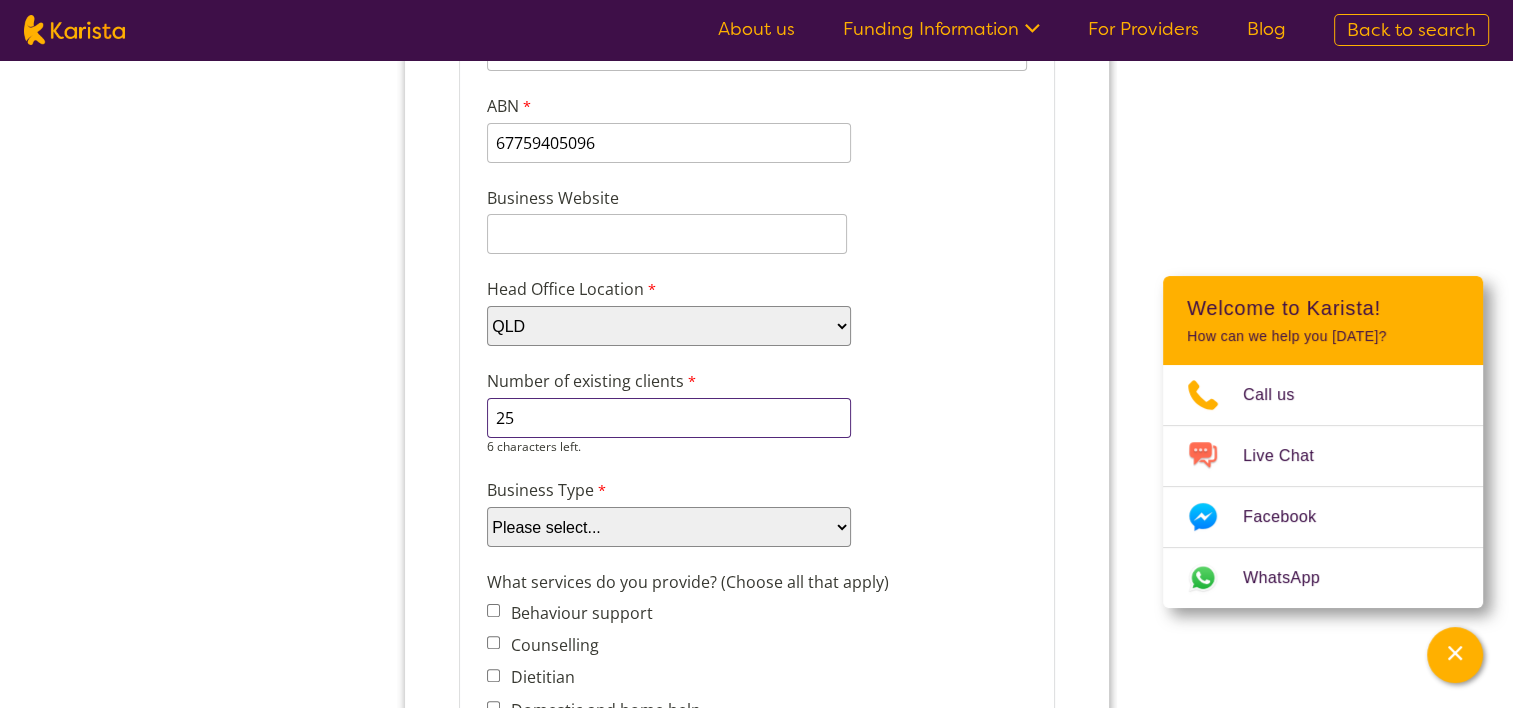 type on "25" 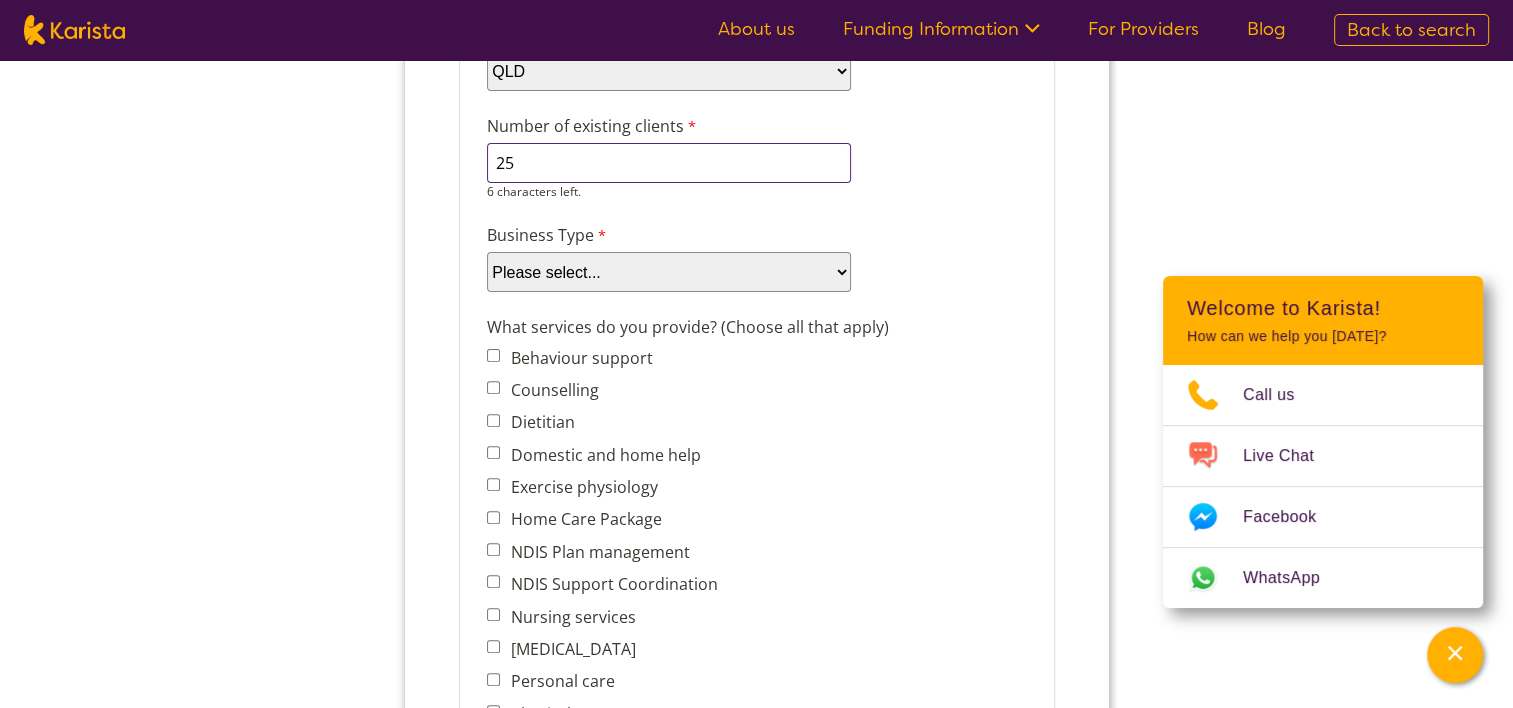 scroll, scrollTop: 591, scrollLeft: 0, axis: vertical 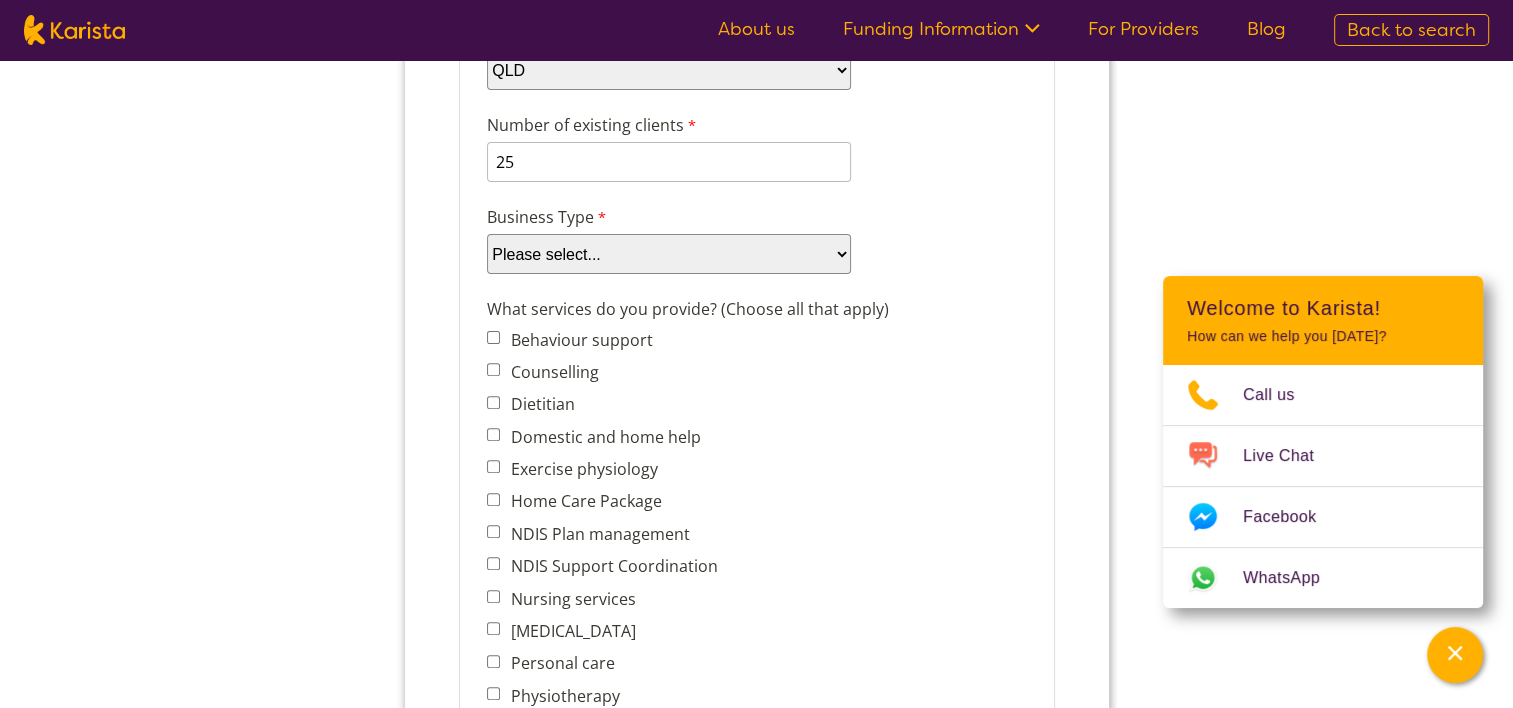 click on "Please select...
Company
Individual/Sole Trader
Other (please specify)" at bounding box center (668, 254) 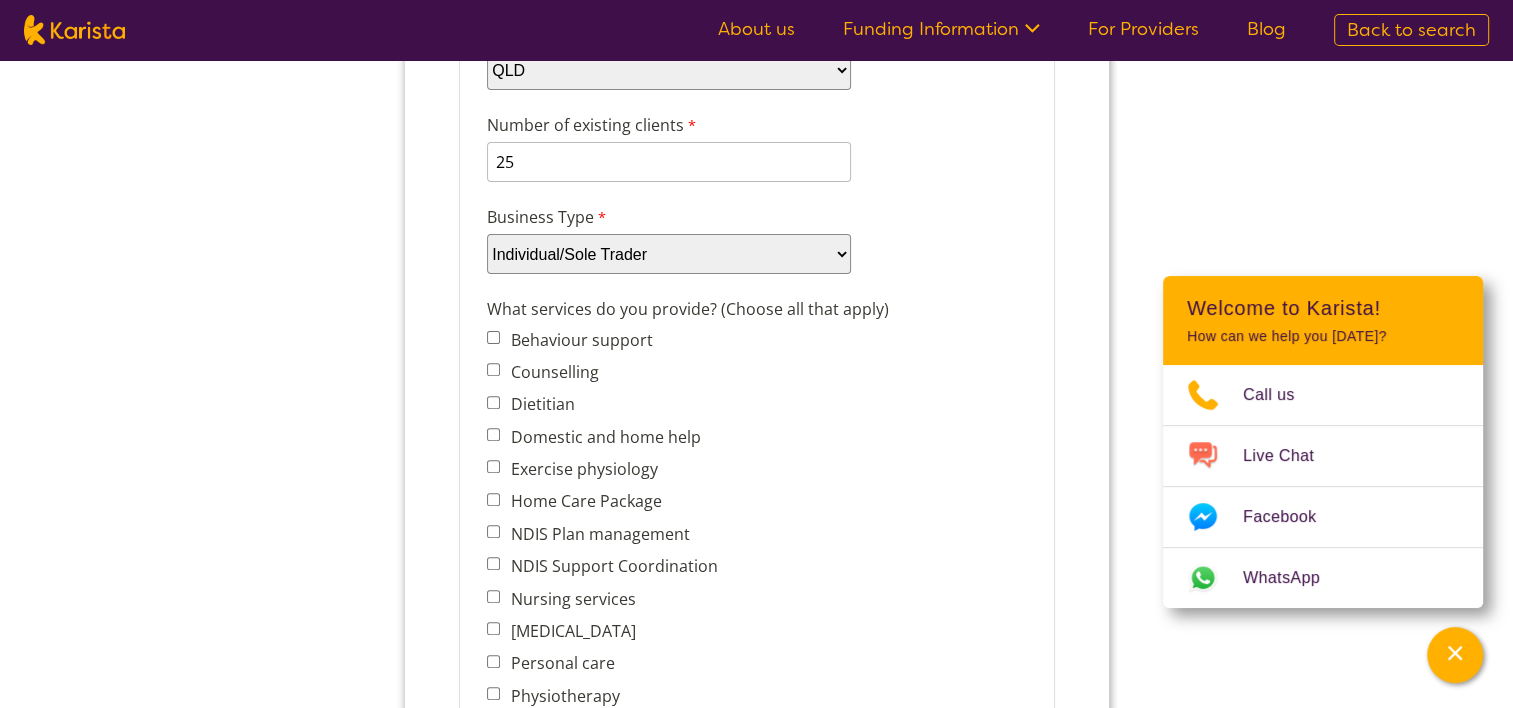 click on "Please select...
Company
Individual/Sole Trader
Other (please specify)" at bounding box center (668, 254) 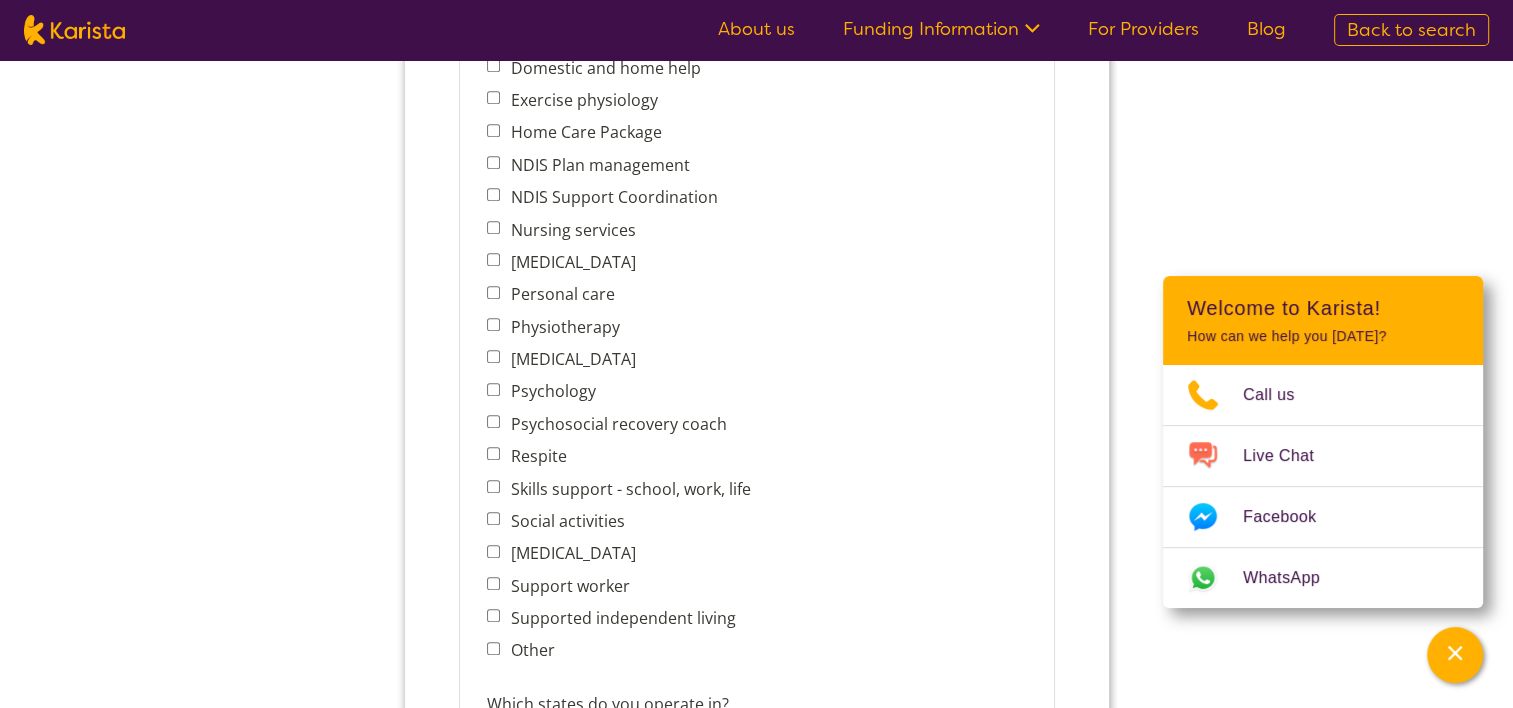 scroll, scrollTop: 960, scrollLeft: 0, axis: vertical 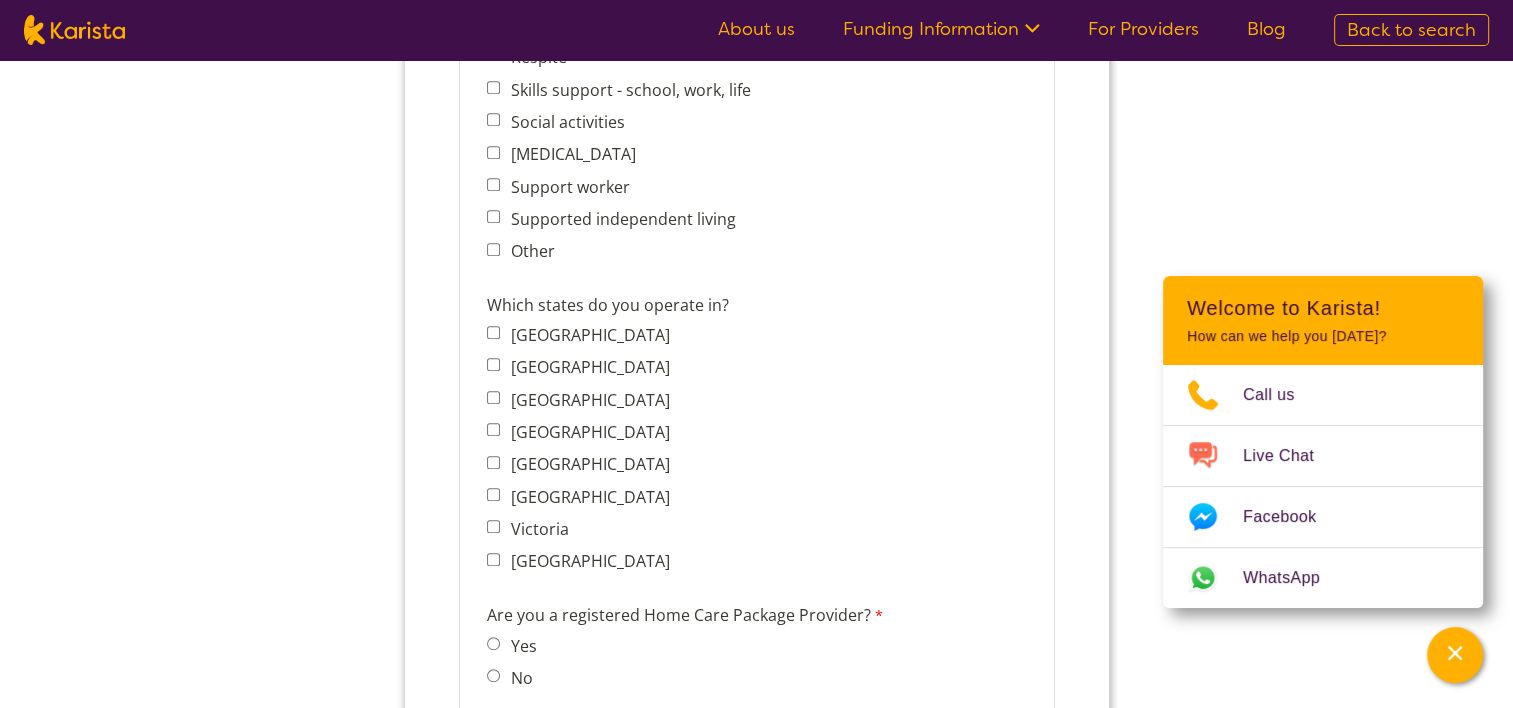 click on "Queensland" at bounding box center [492, 429] 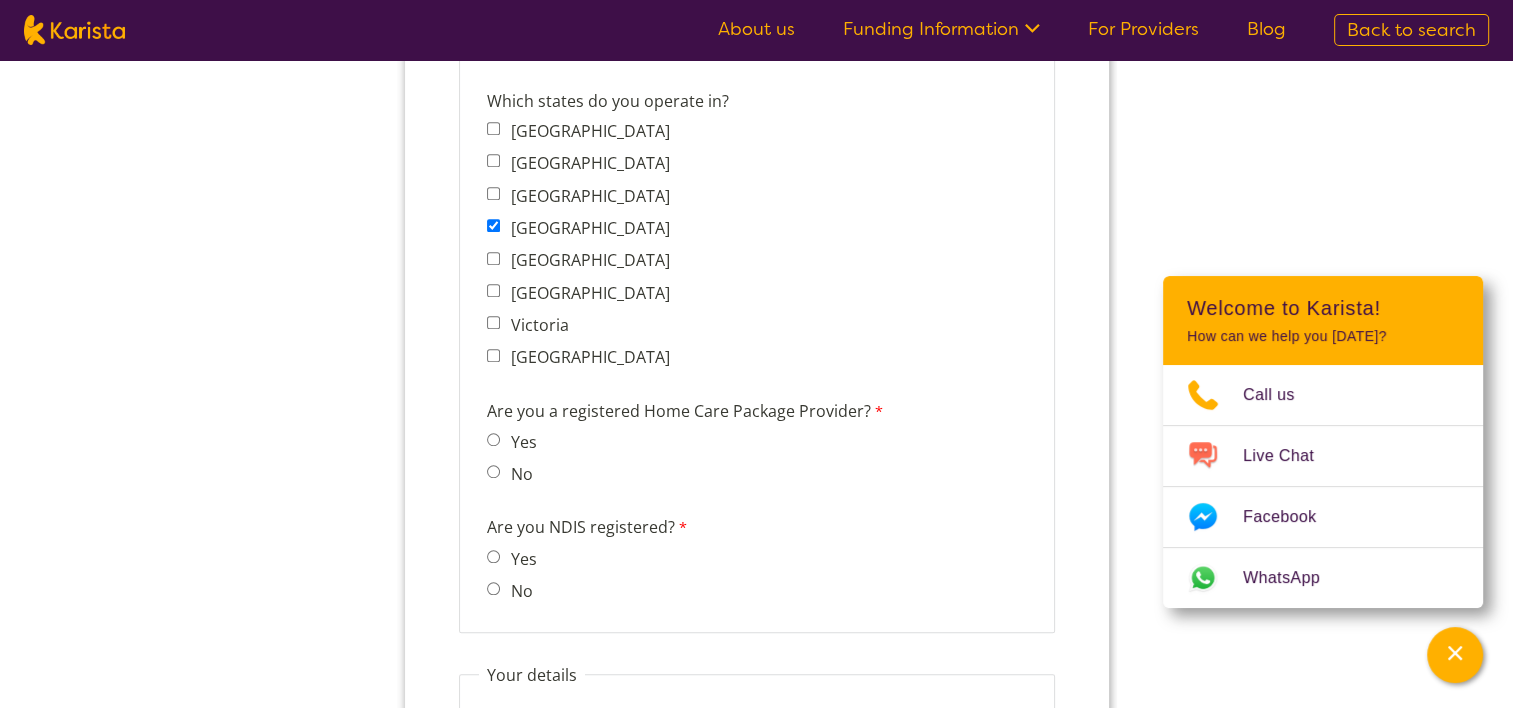 scroll, scrollTop: 1564, scrollLeft: 0, axis: vertical 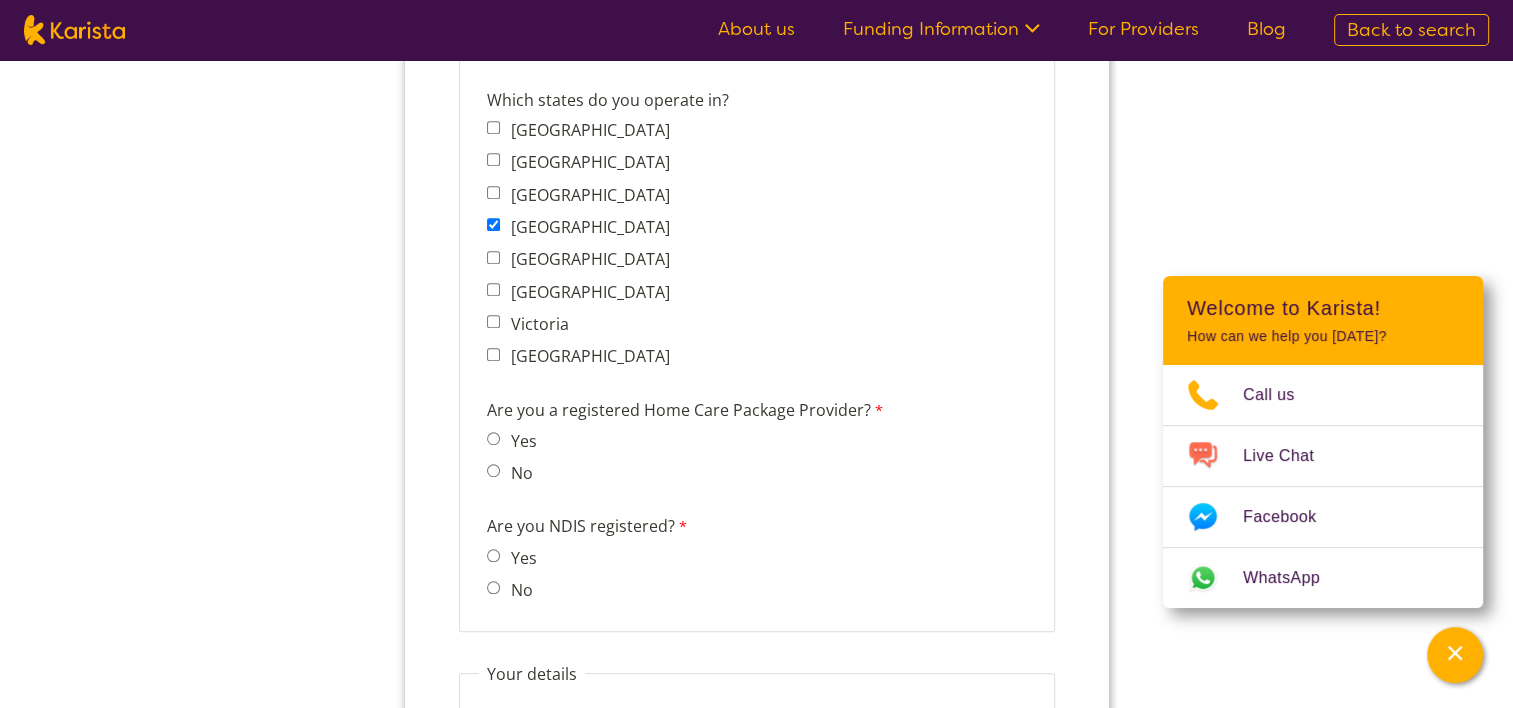 click on "No" at bounding box center [492, 470] 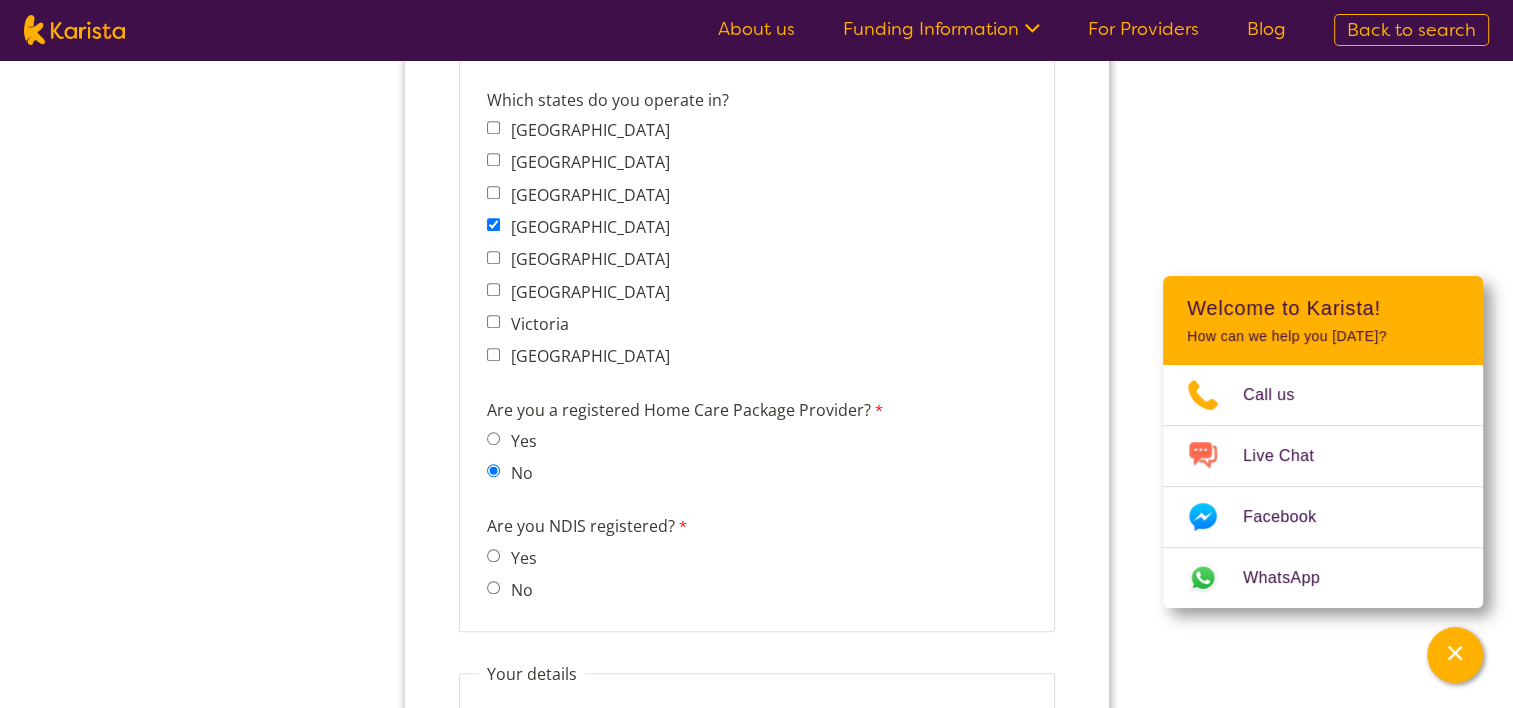 scroll, scrollTop: 1764, scrollLeft: 0, axis: vertical 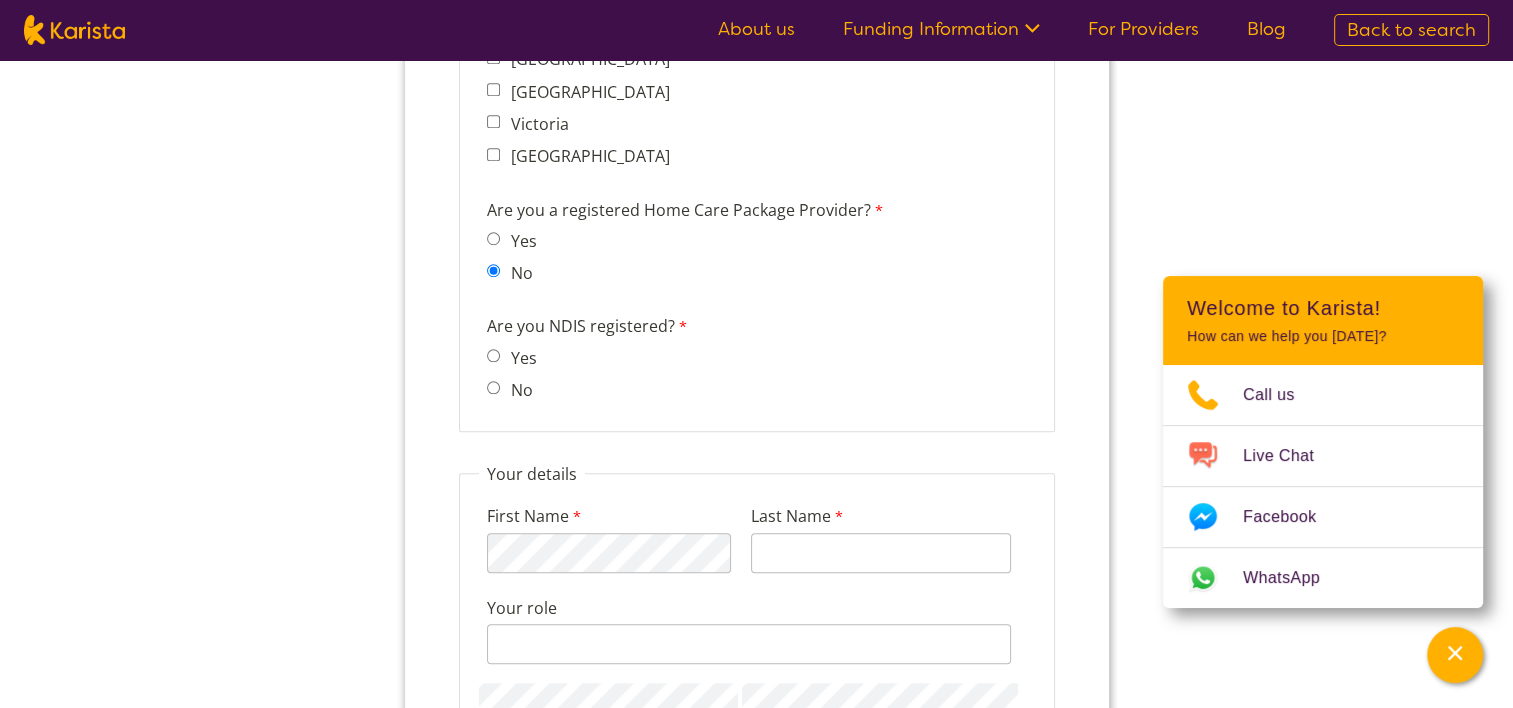 click on "No" at bounding box center (492, 387) 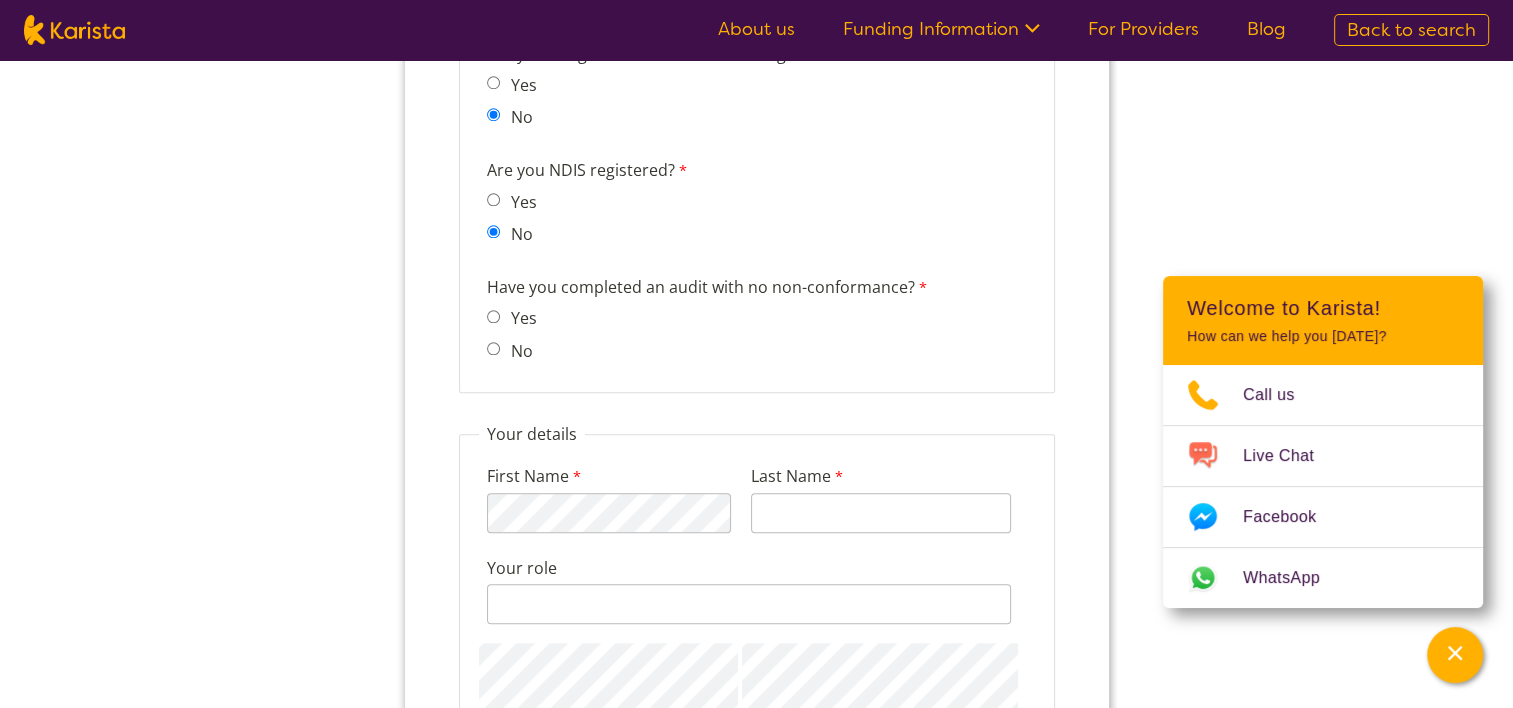 scroll, scrollTop: 1920, scrollLeft: 0, axis: vertical 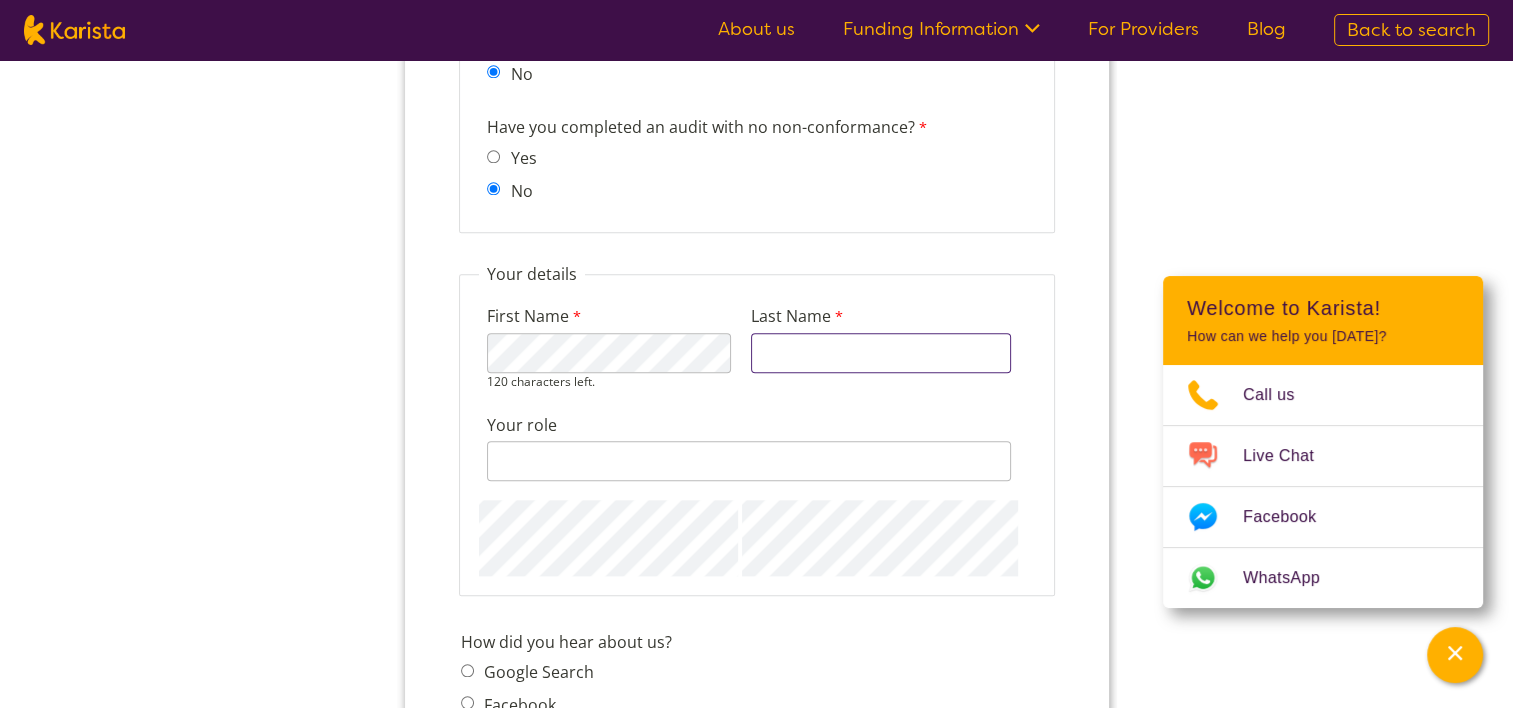 type on "Gray" 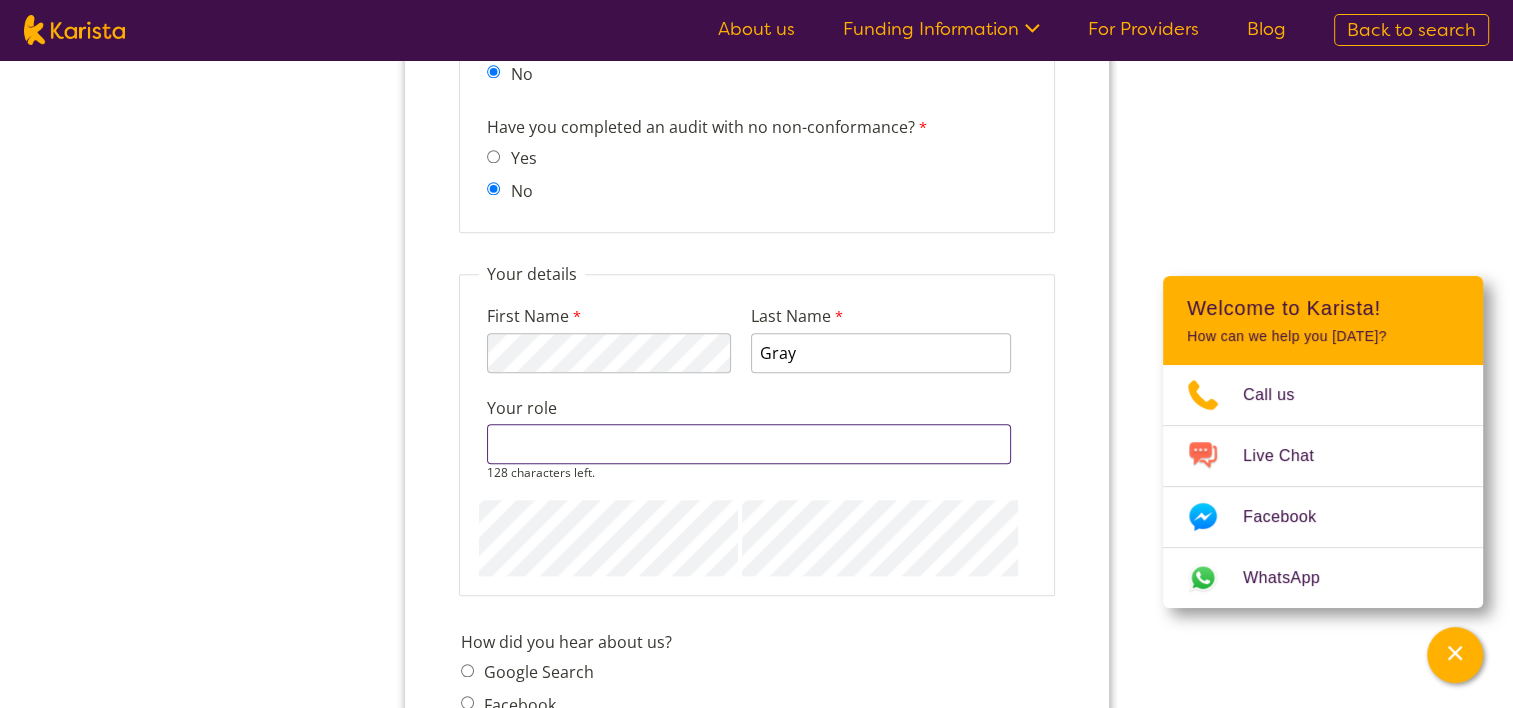 click on "Your role" at bounding box center (748, 444) 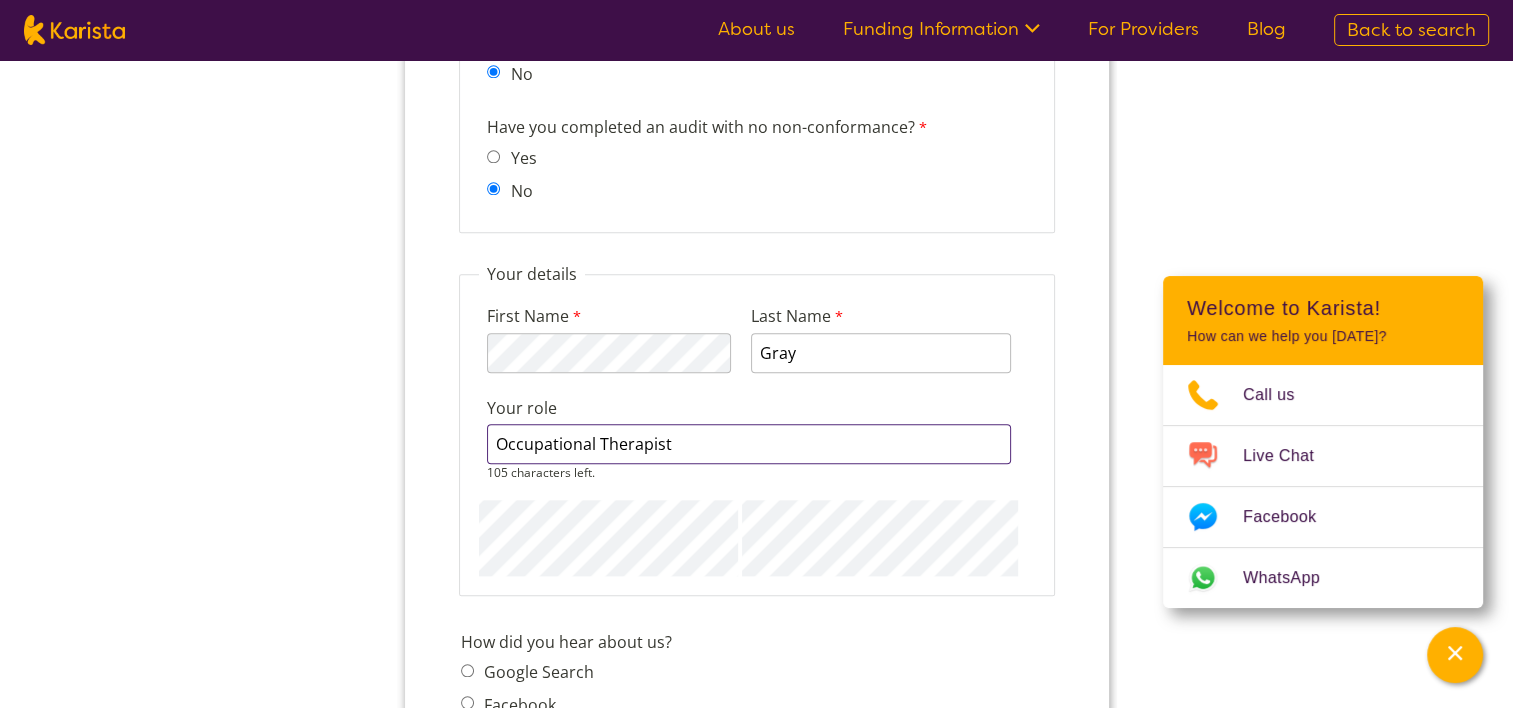 click on "Occupational Therapist" at bounding box center (748, 444) 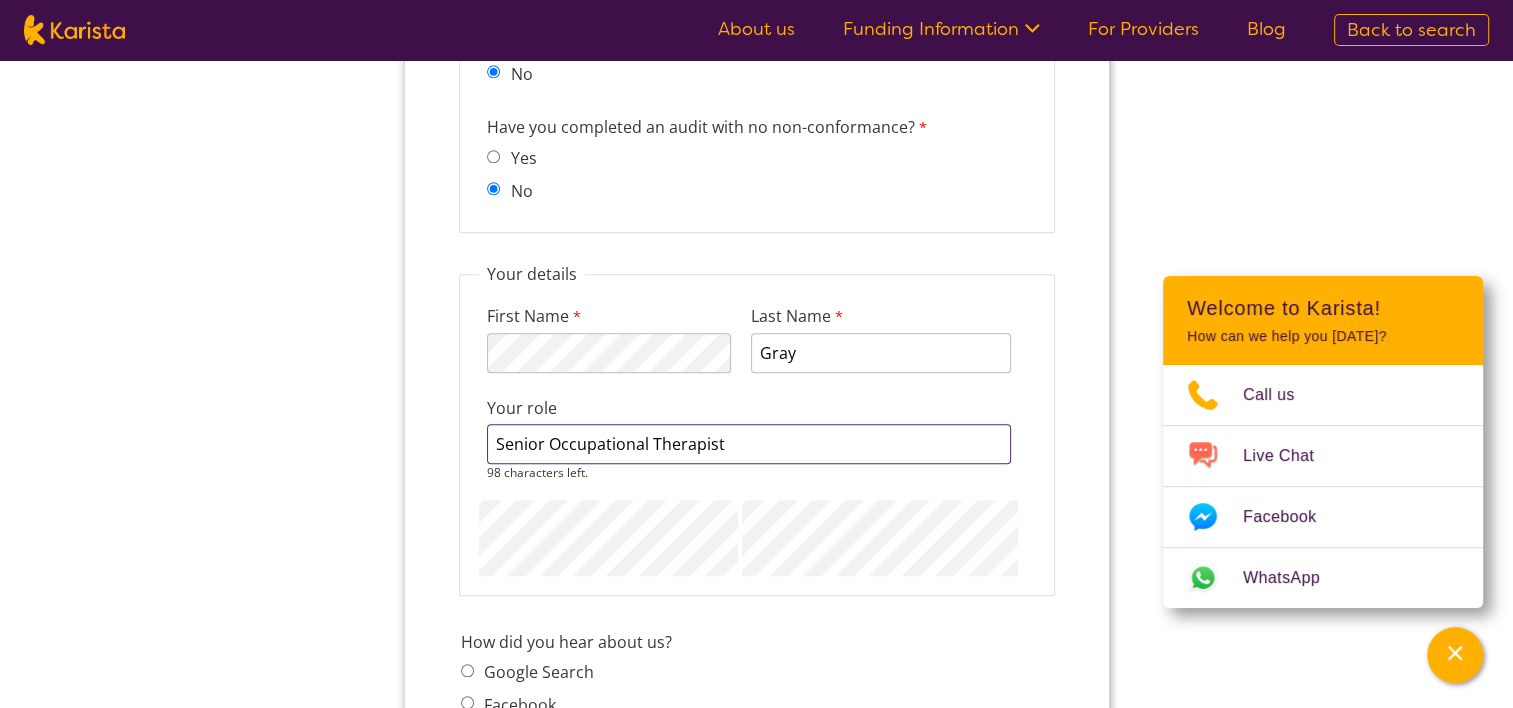 click on "Senior Occupational Therapist" at bounding box center [748, 444] 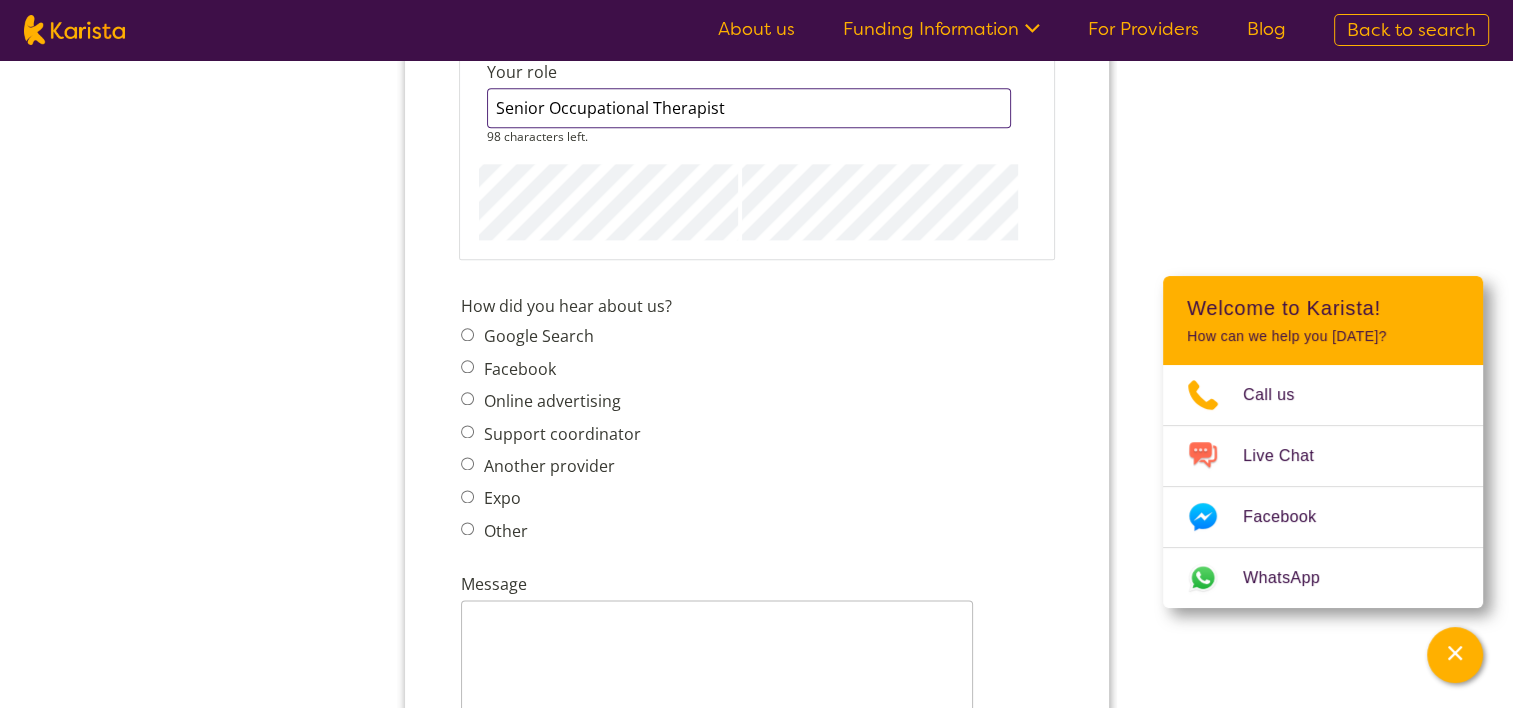 scroll, scrollTop: 2419, scrollLeft: 0, axis: vertical 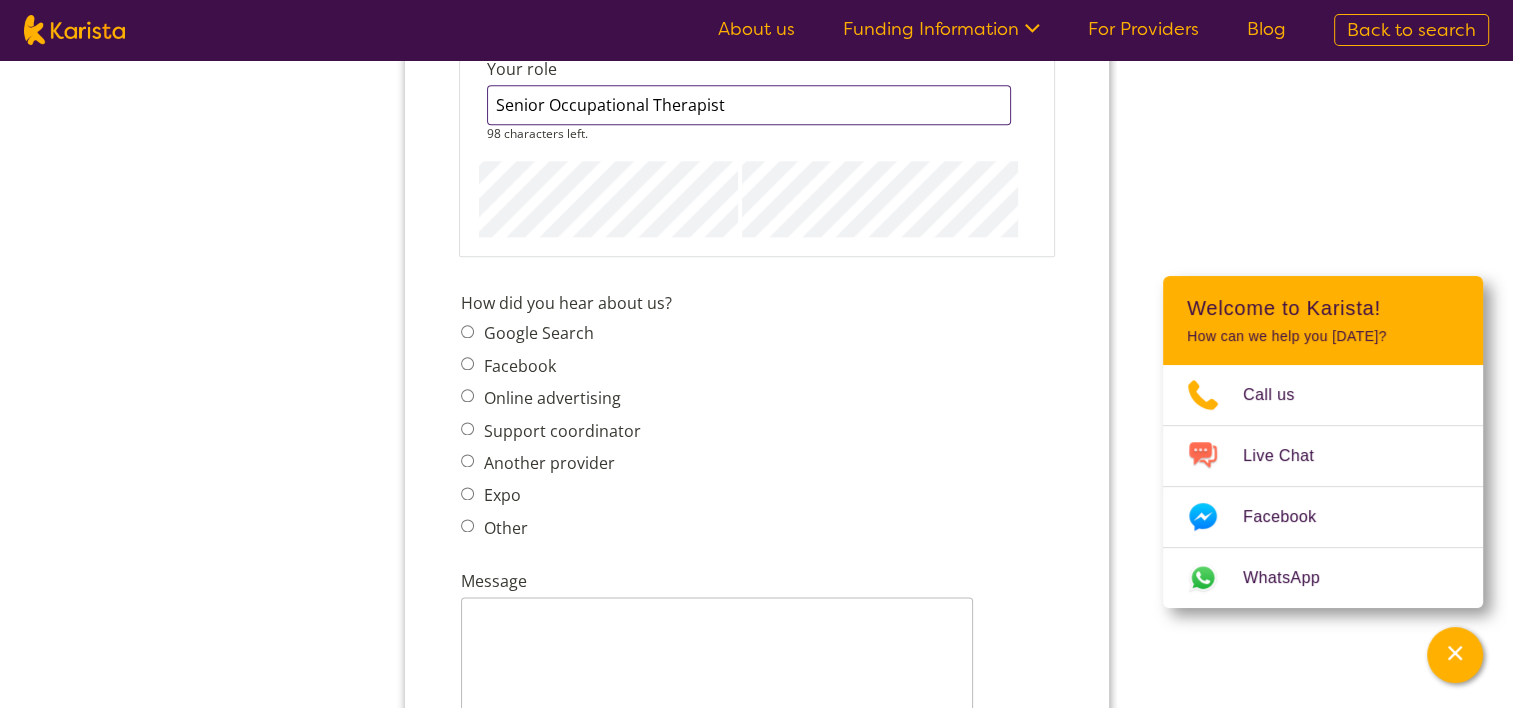 type on "Senior Occupational Therapist" 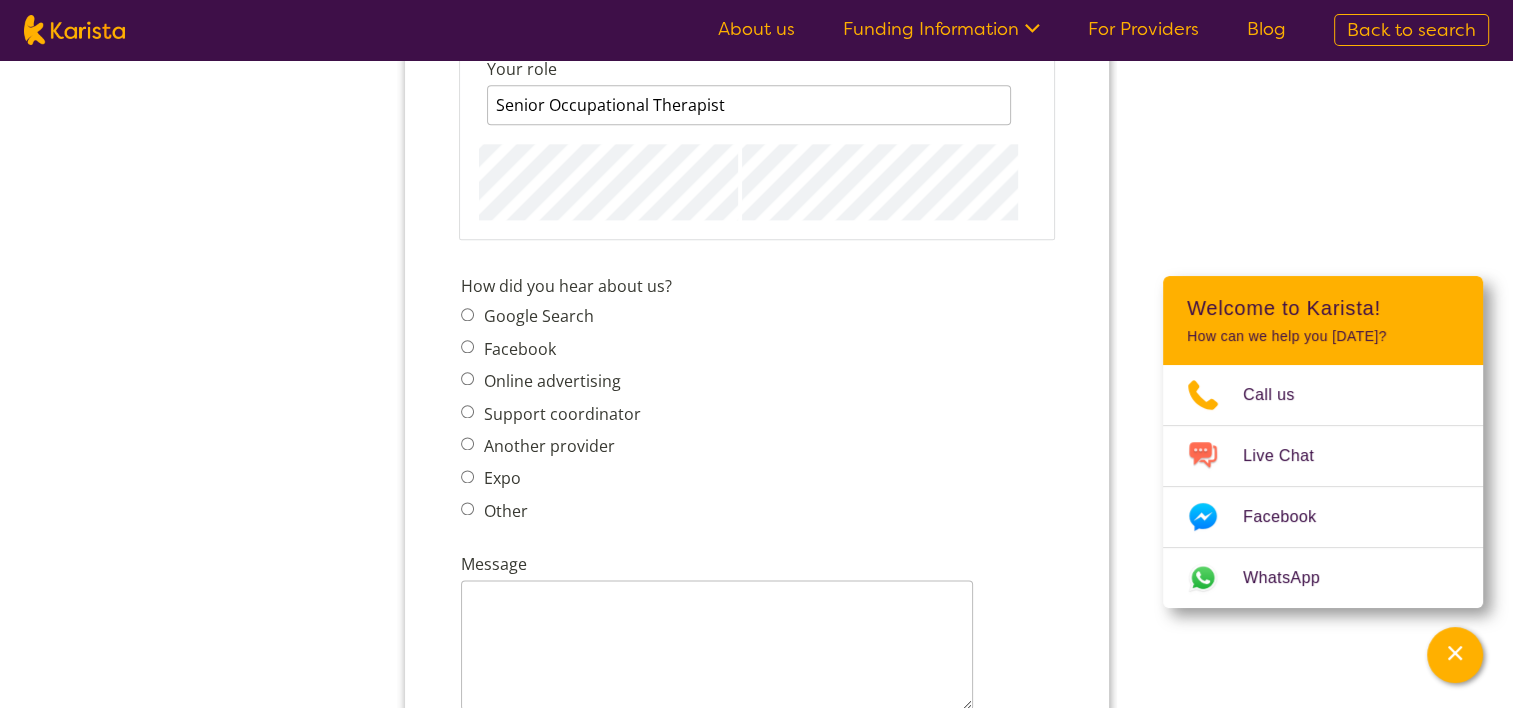 click on "Google Search Facebook Online advertising Support coordinator Another provider Expo Other" at bounding box center (556, 413) 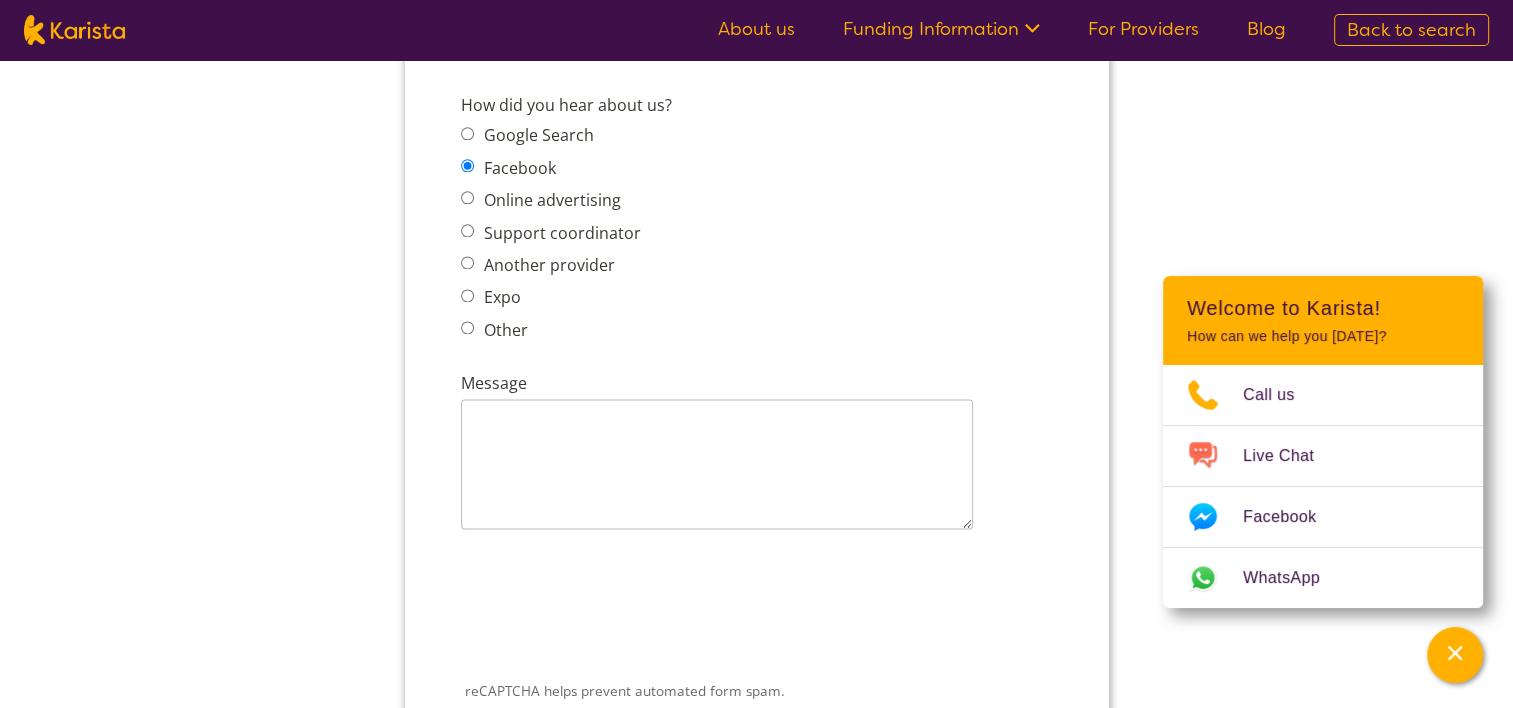 scroll, scrollTop: 2602, scrollLeft: 0, axis: vertical 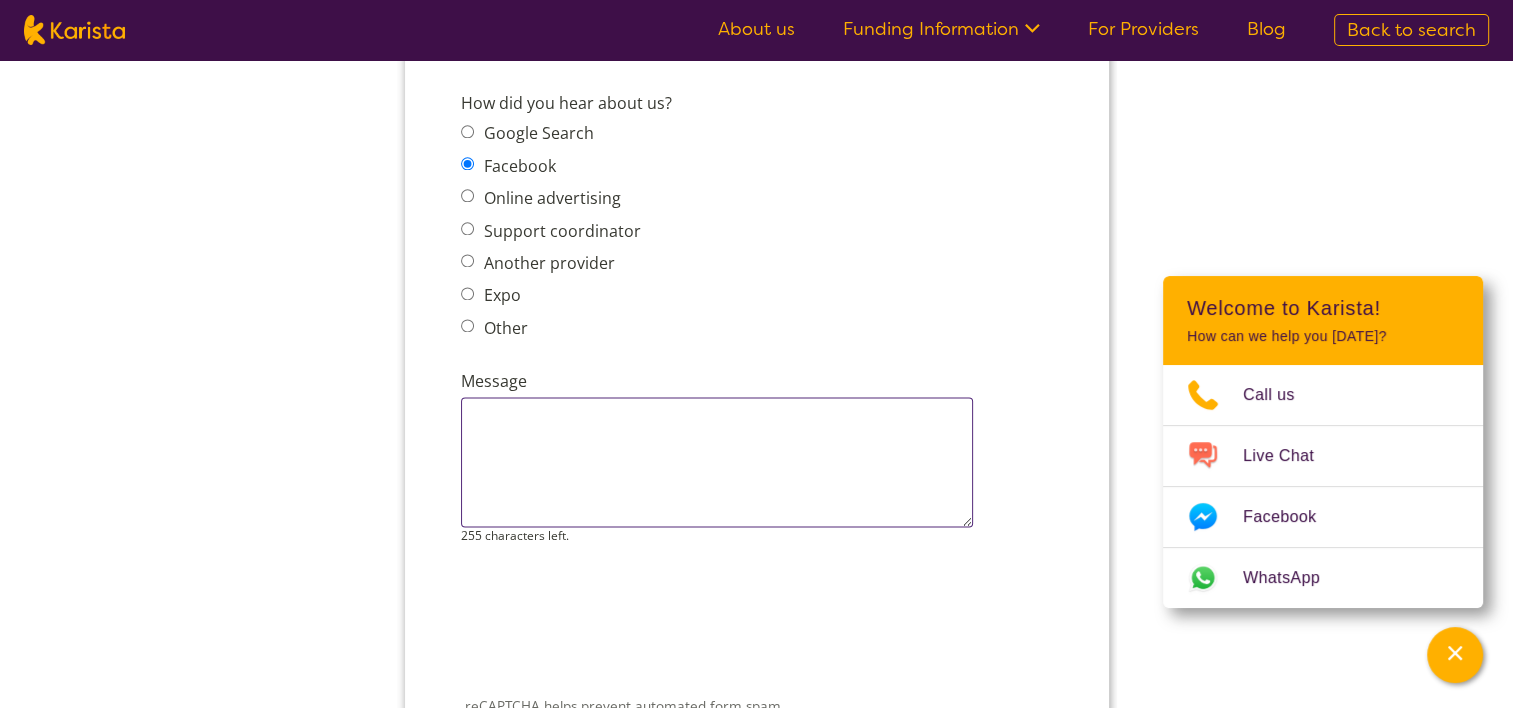 click on "Message" at bounding box center [716, 462] 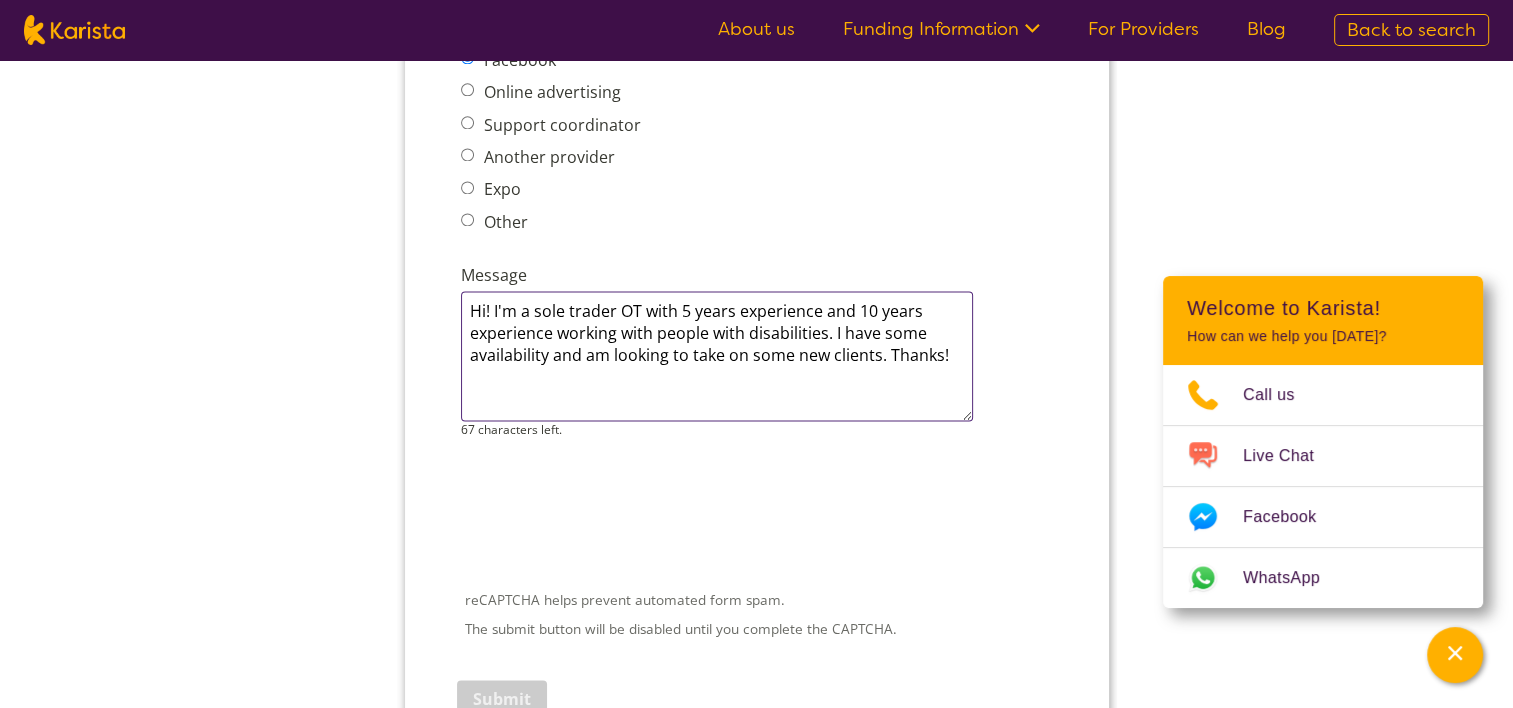 scroll, scrollTop: 2708, scrollLeft: 0, axis: vertical 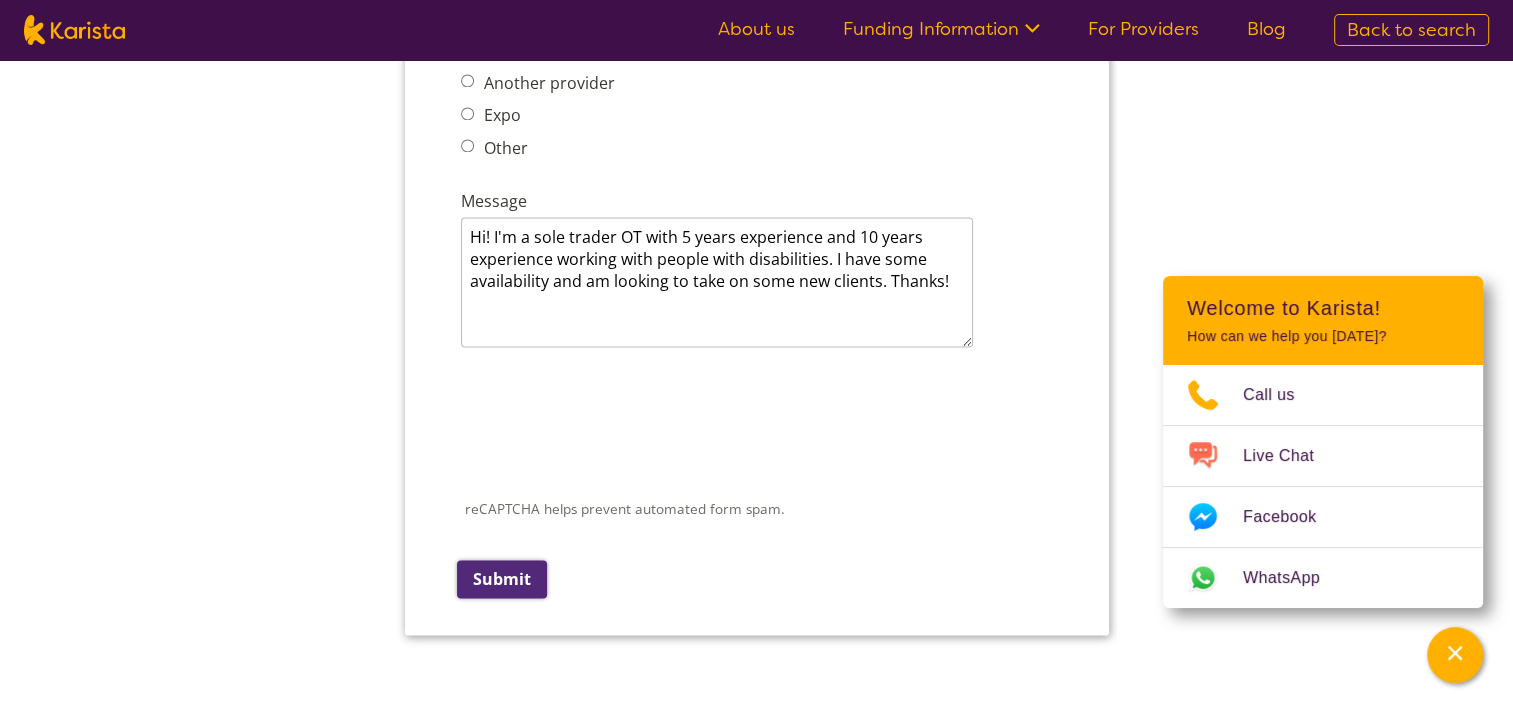 click on "Submit" at bounding box center (501, 579) 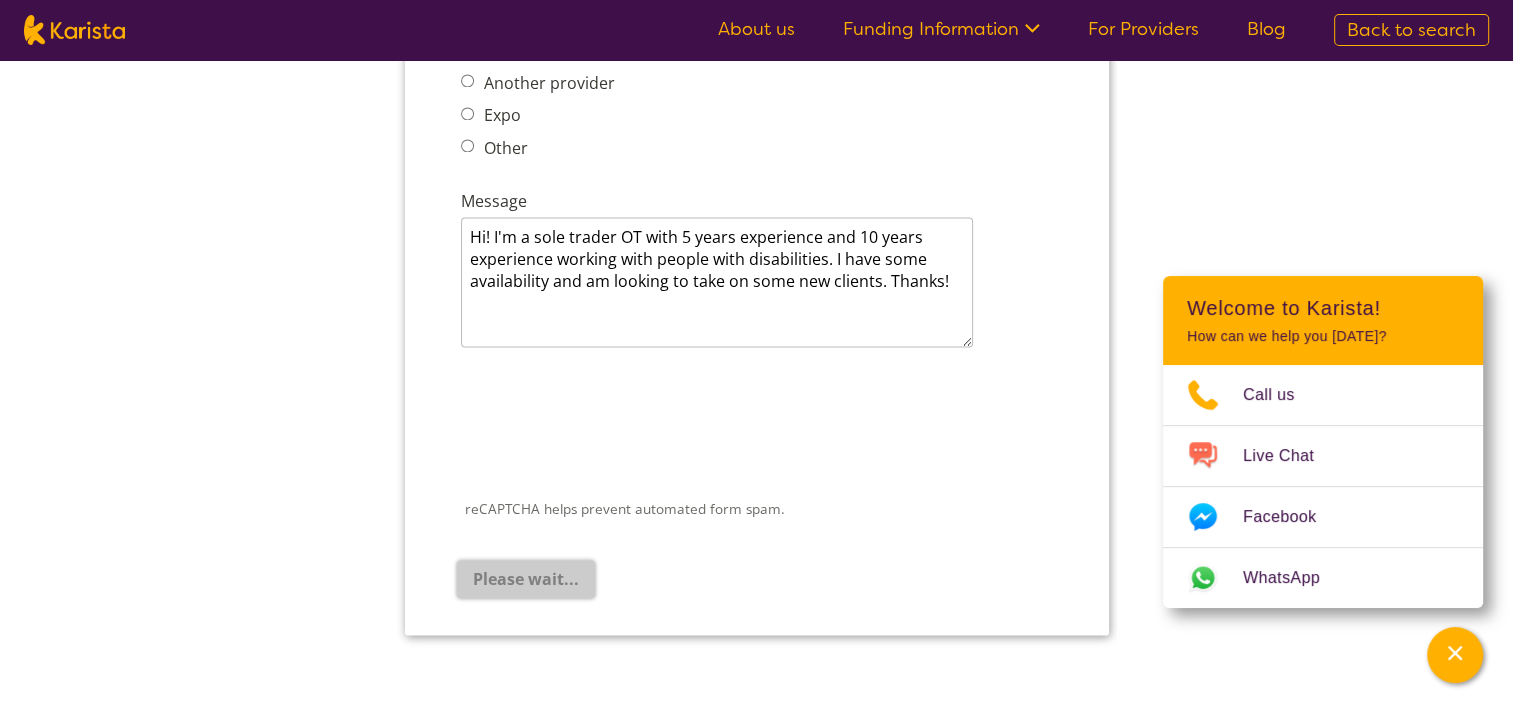 scroll, scrollTop: 2511, scrollLeft: 0, axis: vertical 